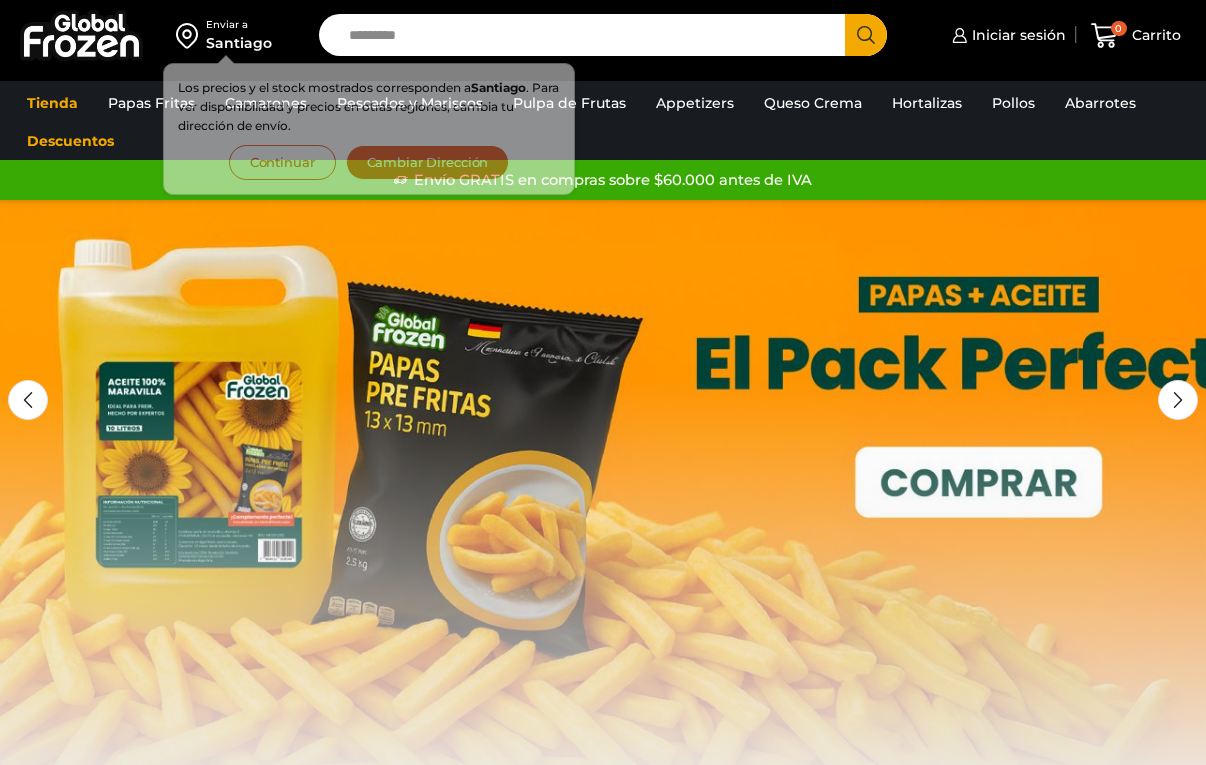 scroll, scrollTop: 0, scrollLeft: 0, axis: both 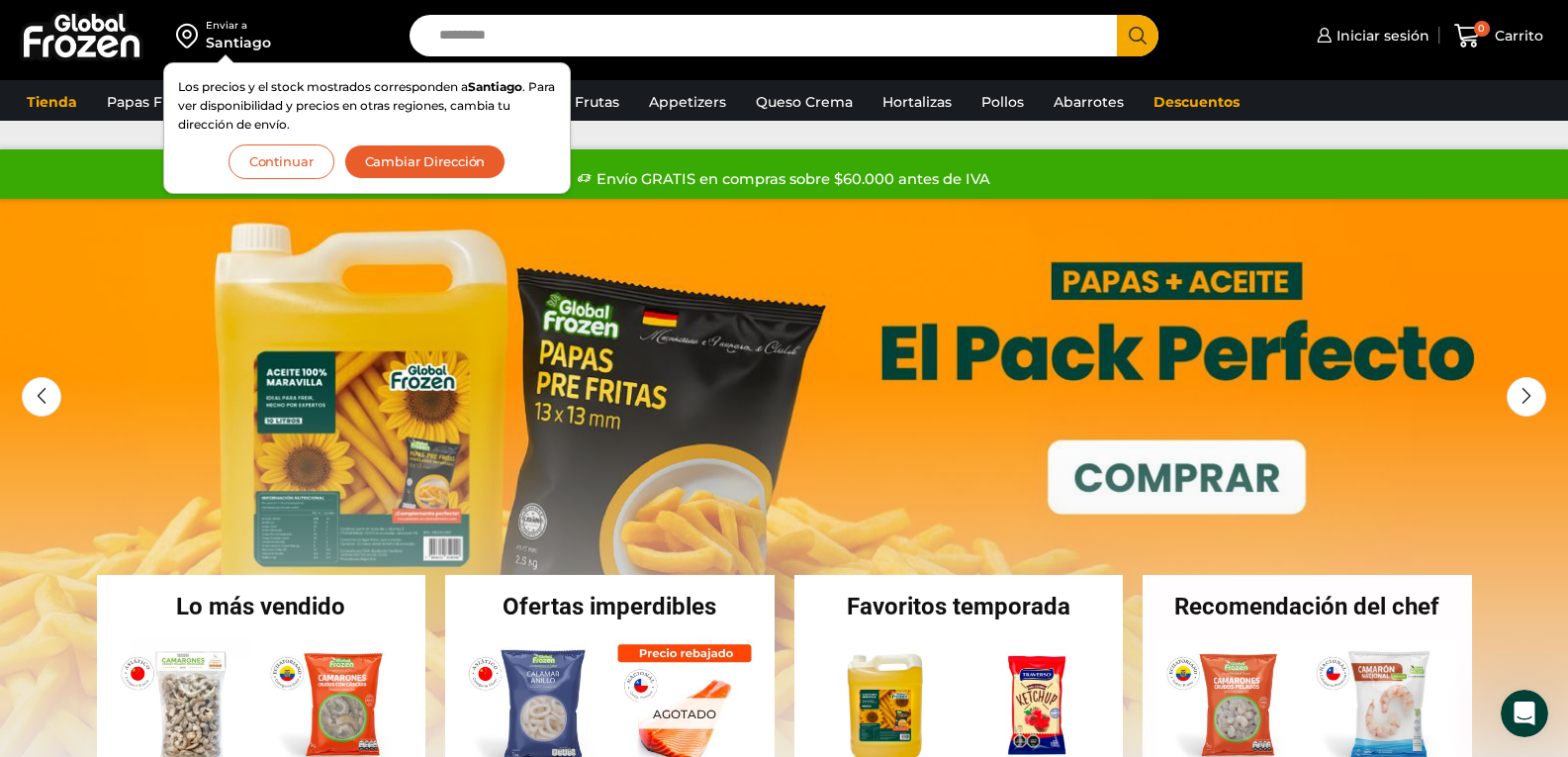 click on "Continuar" at bounding box center (281, 161) 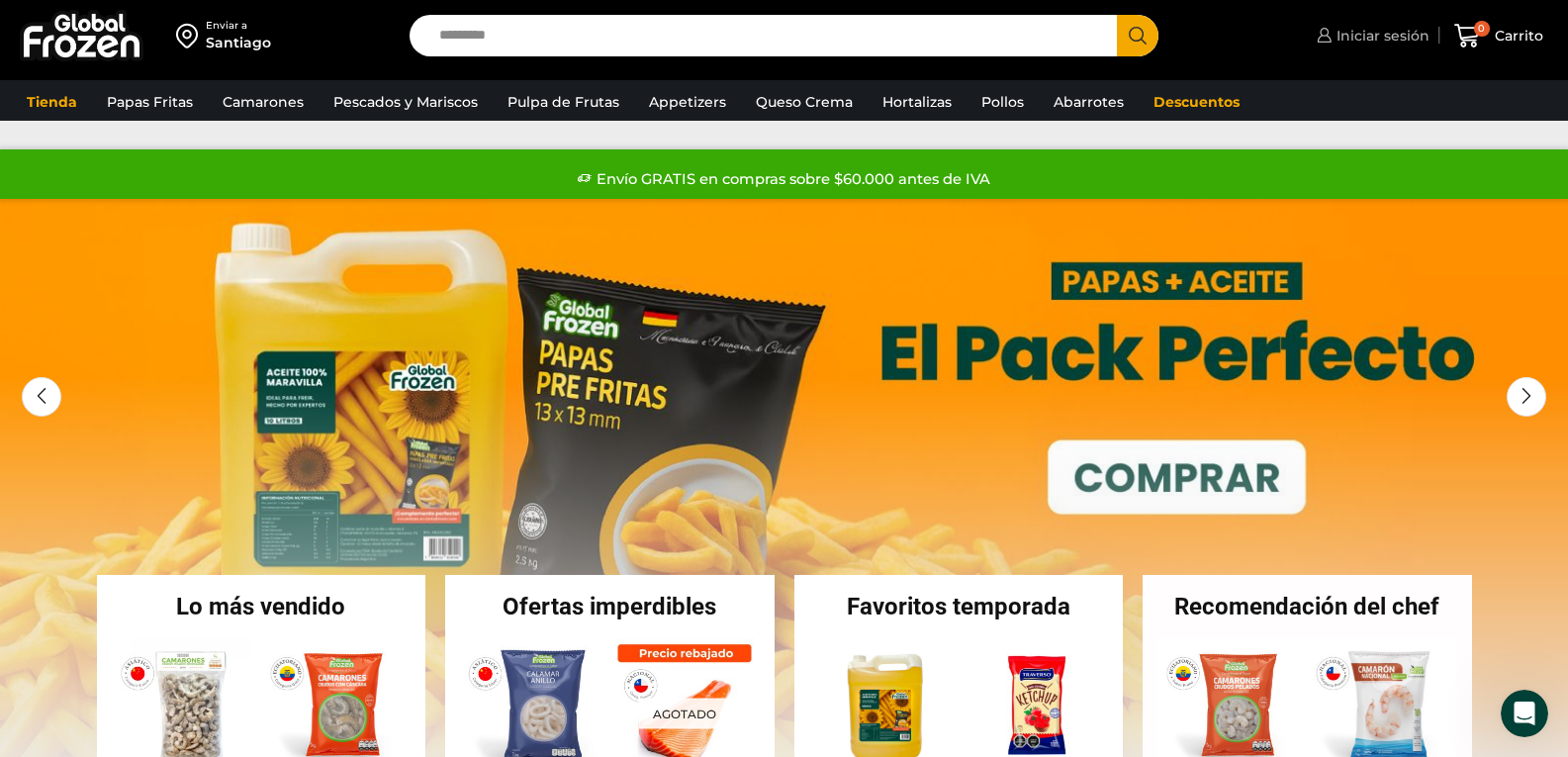 click on "Iniciar sesión" at bounding box center (1380, 36) 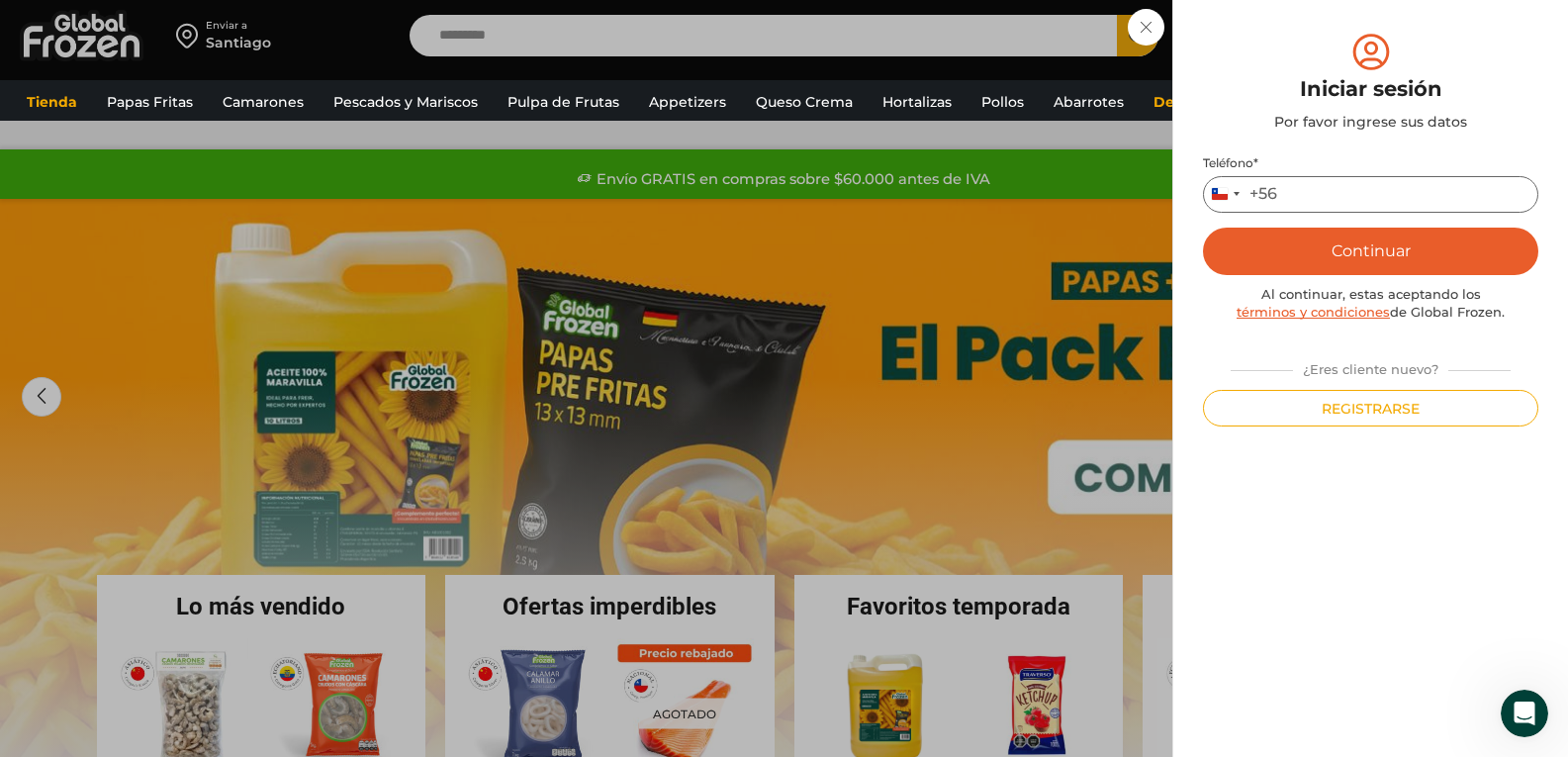 click on "Teléfono
*" at bounding box center (1370, 194) 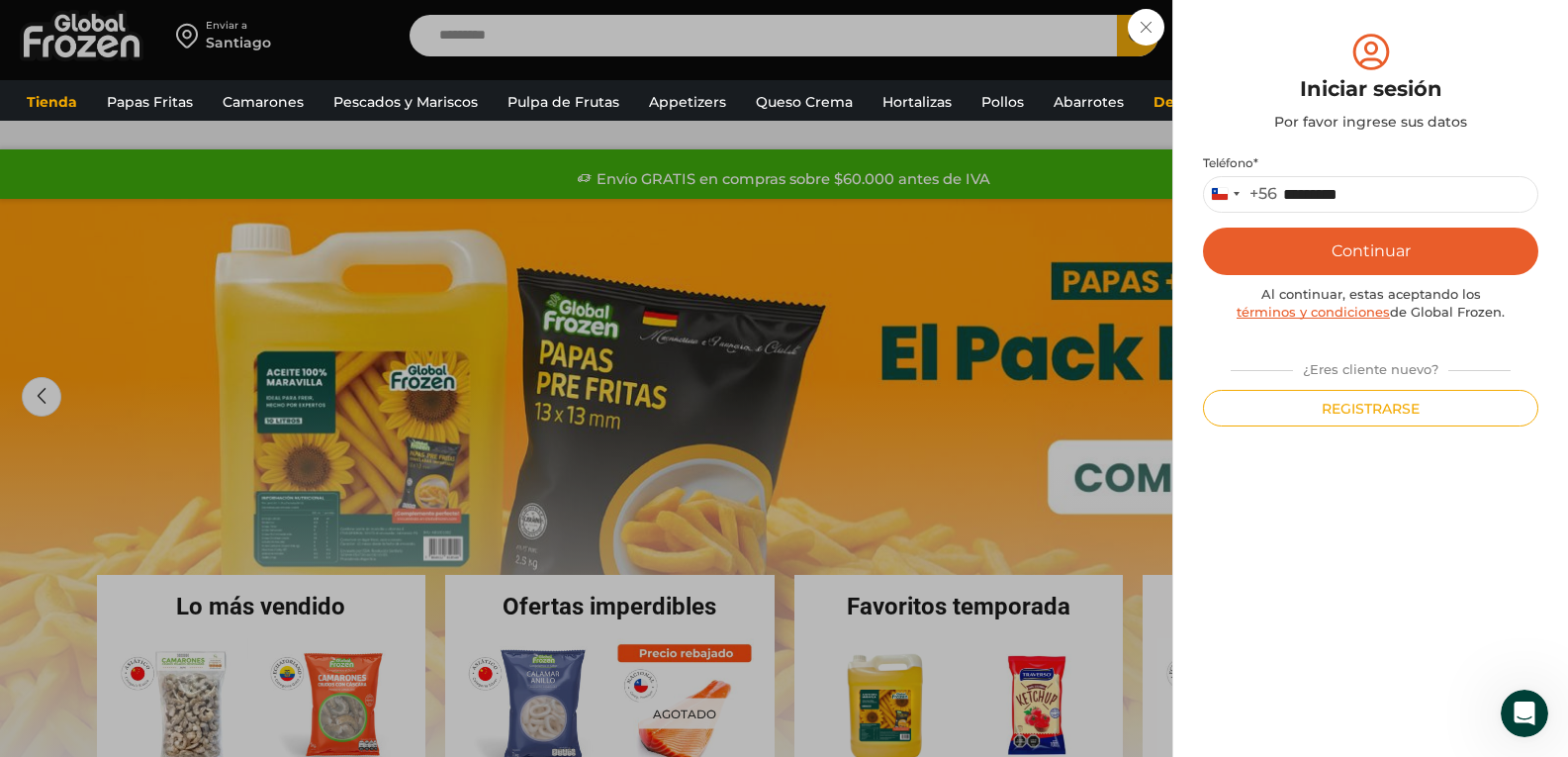 click on "Continuar" at bounding box center (1370, 251) 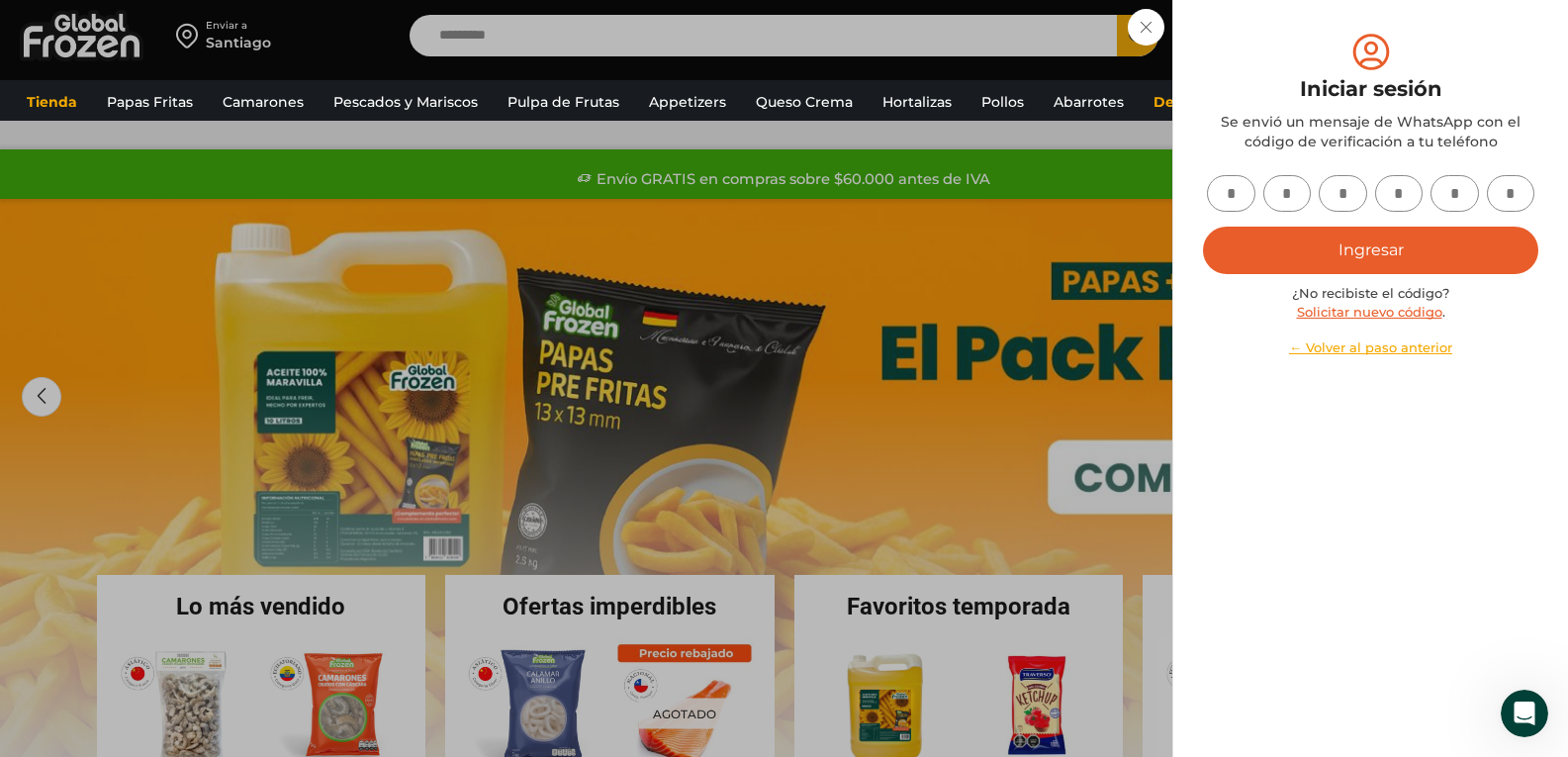 click at bounding box center [1231, 193] 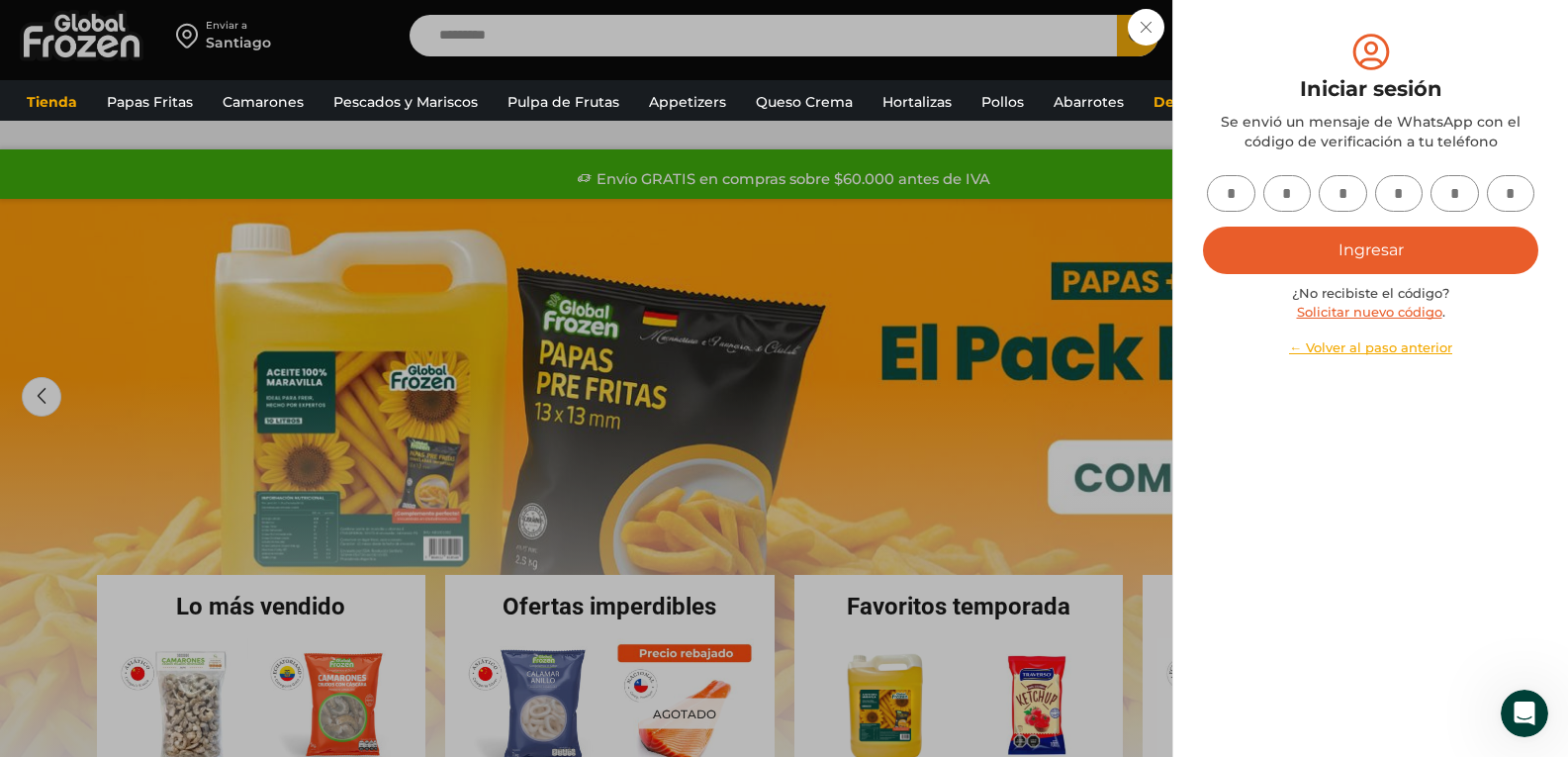 type on "*" 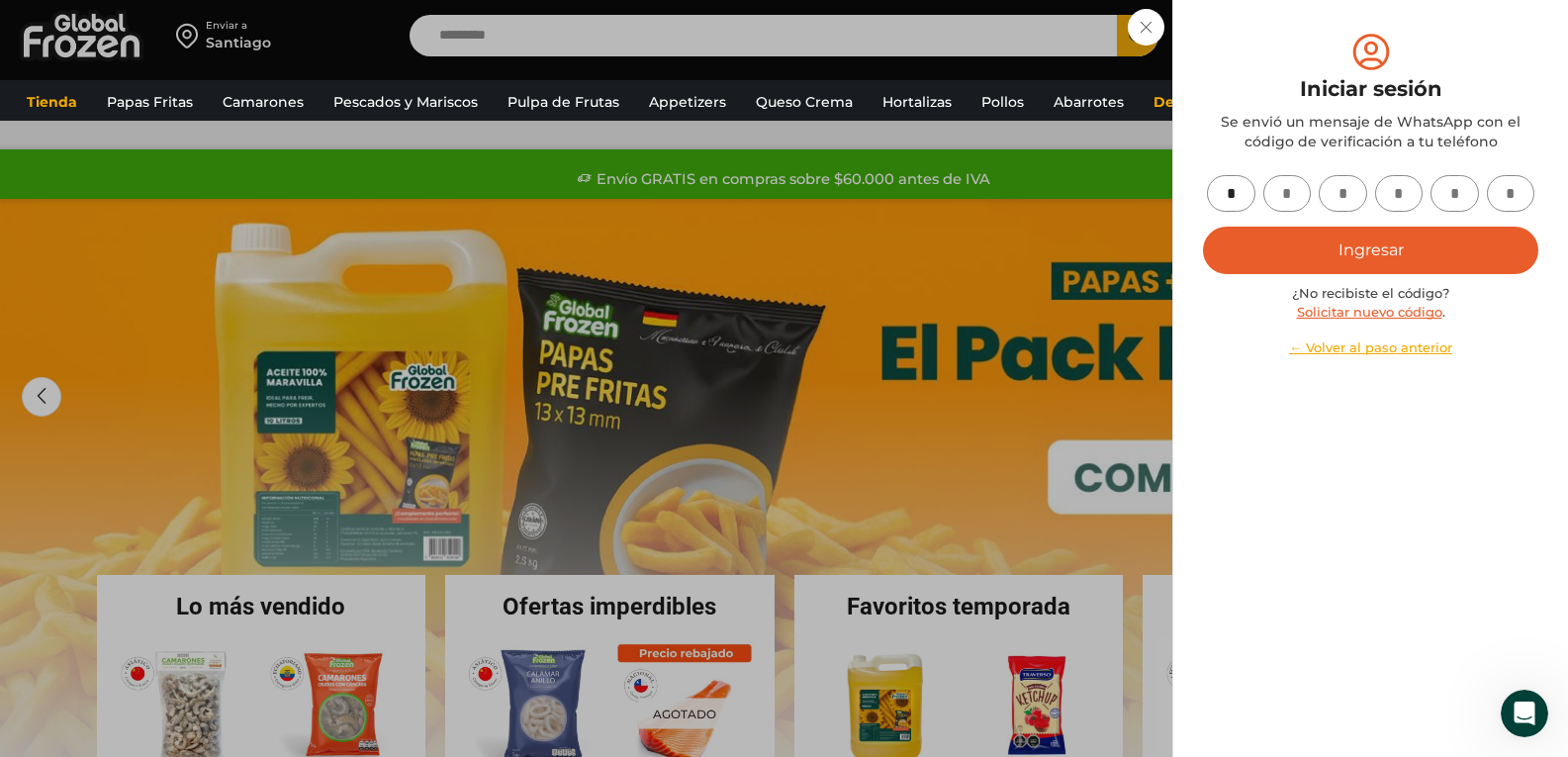 type on "*" 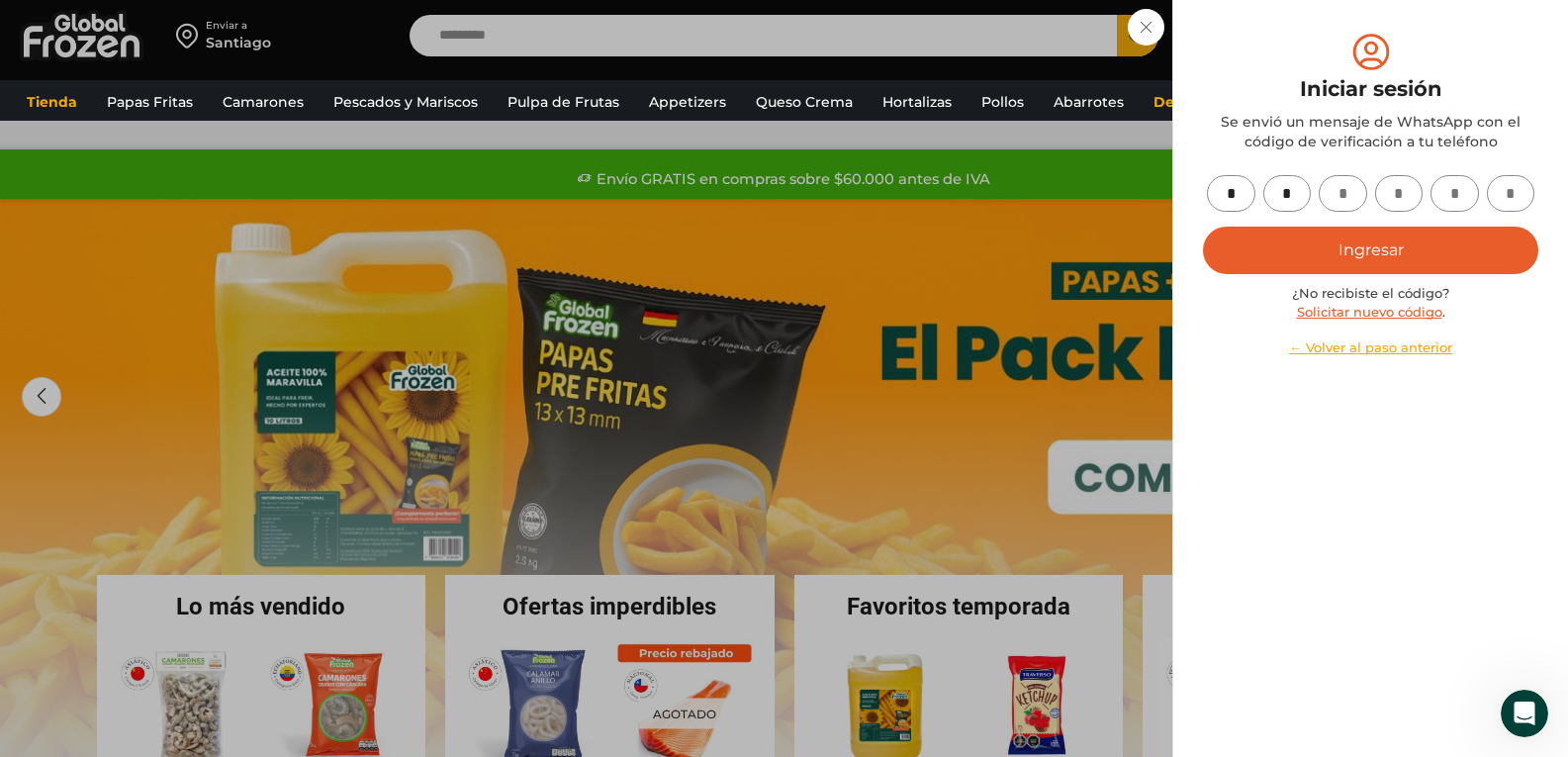 type on "*" 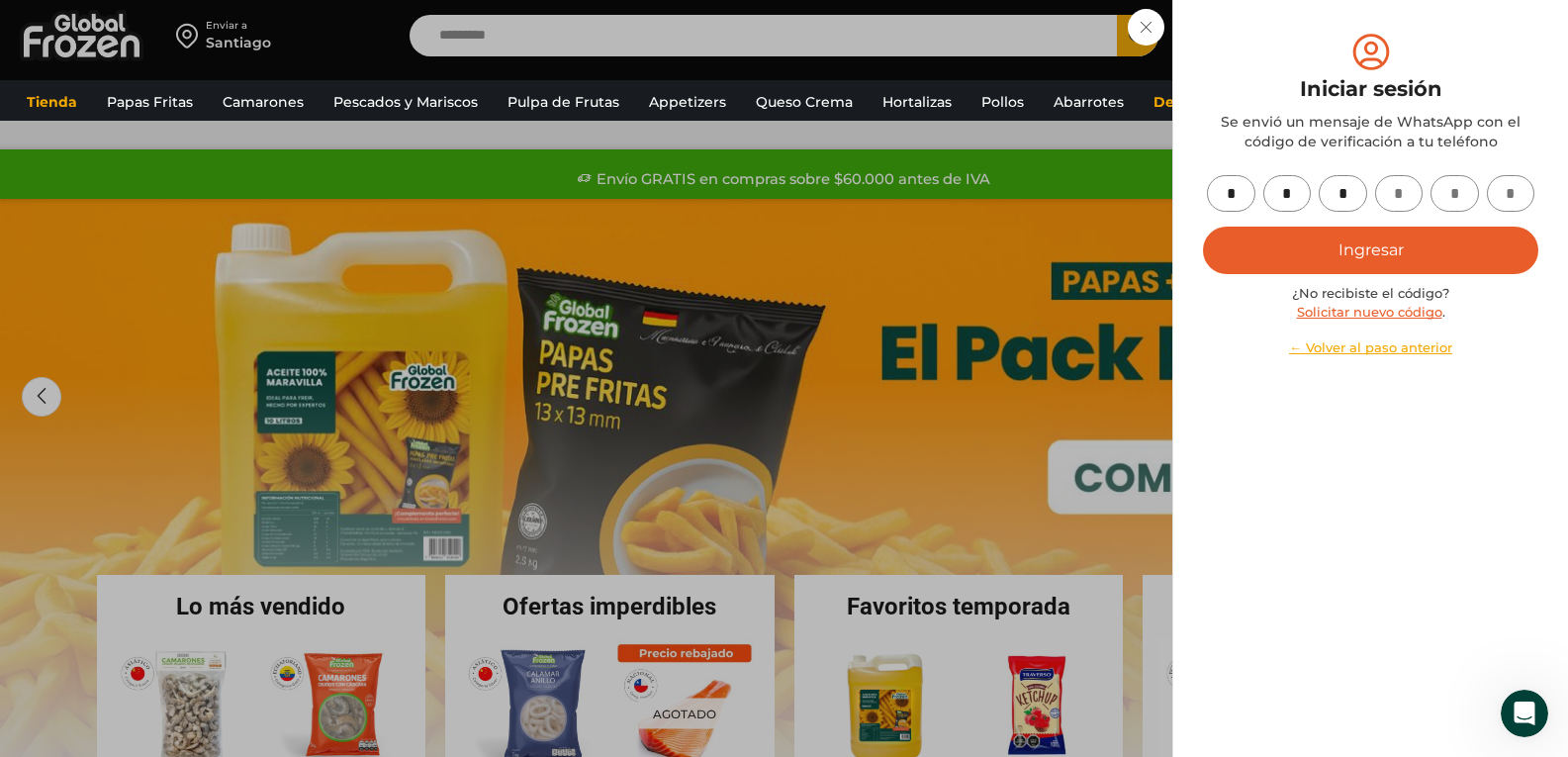 type on "*" 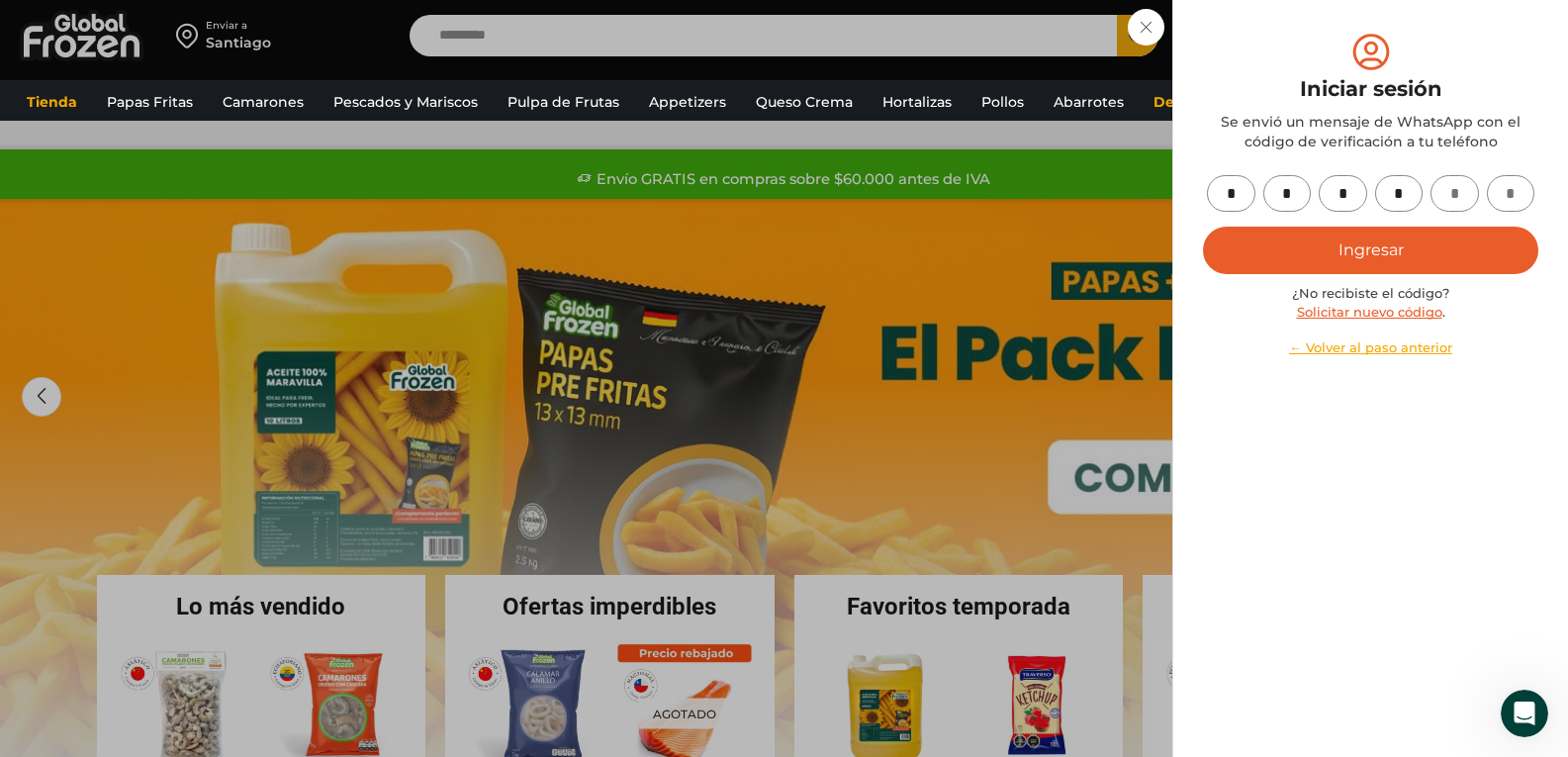 type on "*" 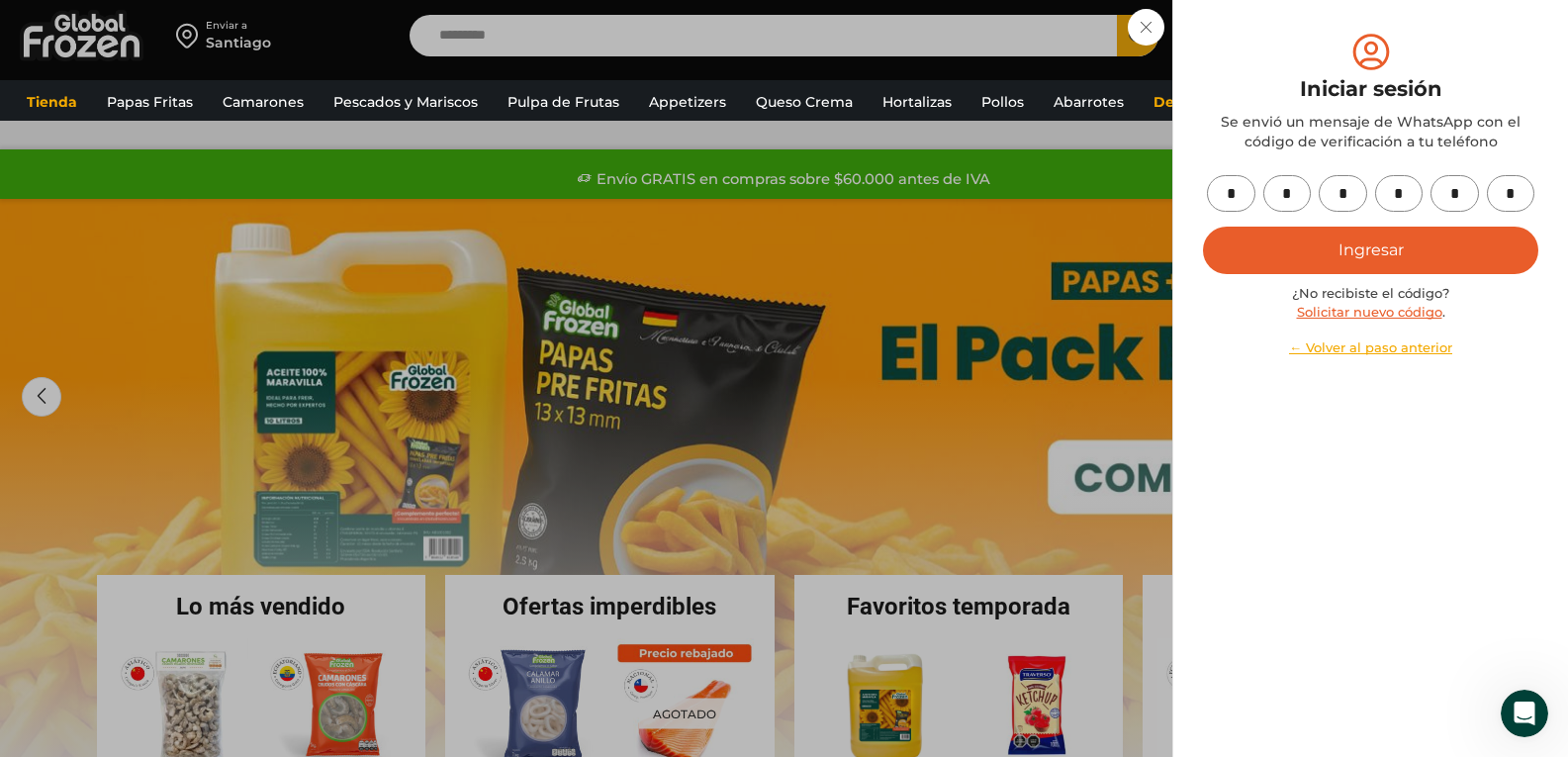 type on "*" 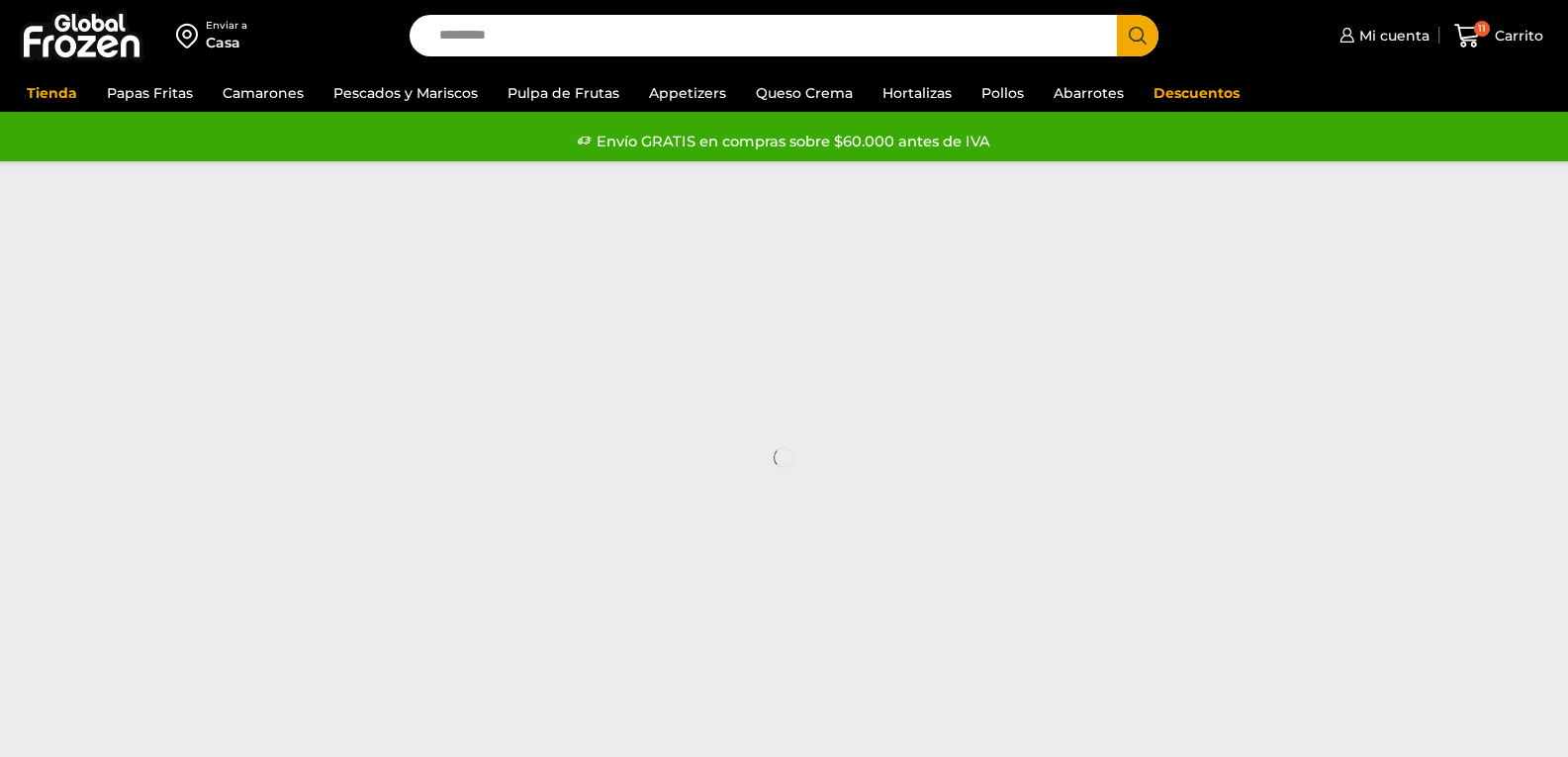 scroll, scrollTop: 0, scrollLeft: 0, axis: both 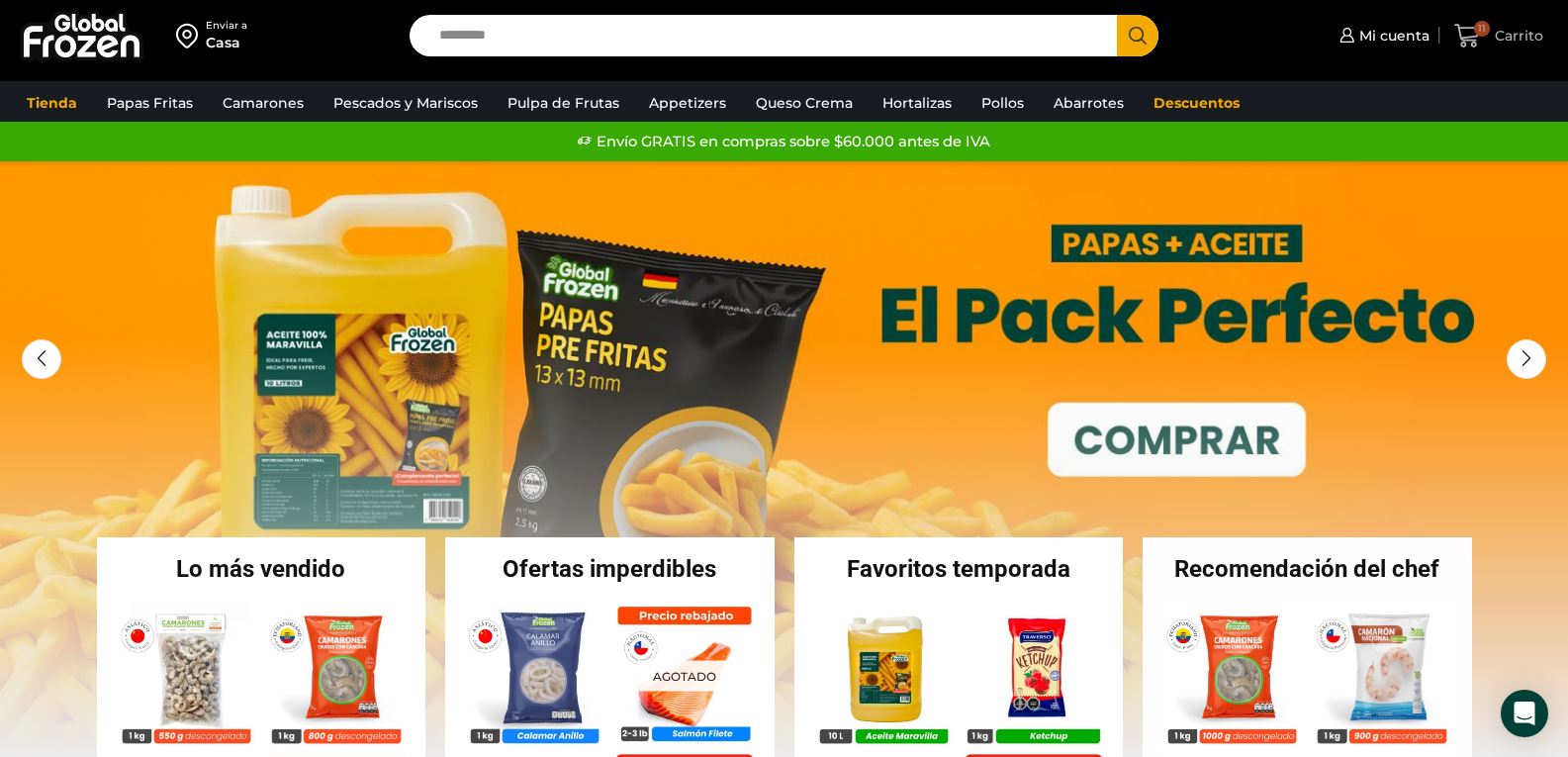 click on "Carrito" at bounding box center [1517, 36] 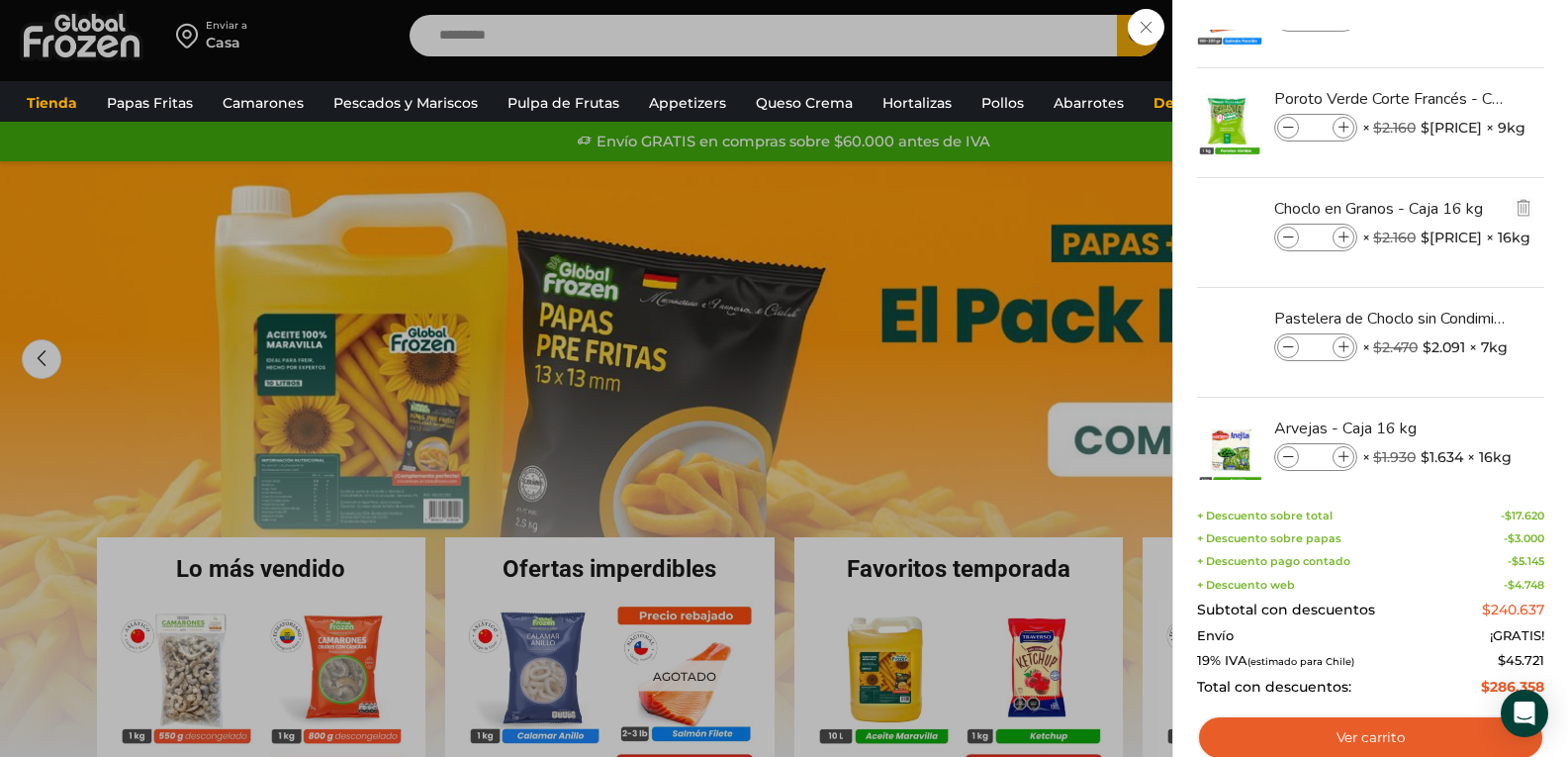 scroll, scrollTop: 198, scrollLeft: 0, axis: vertical 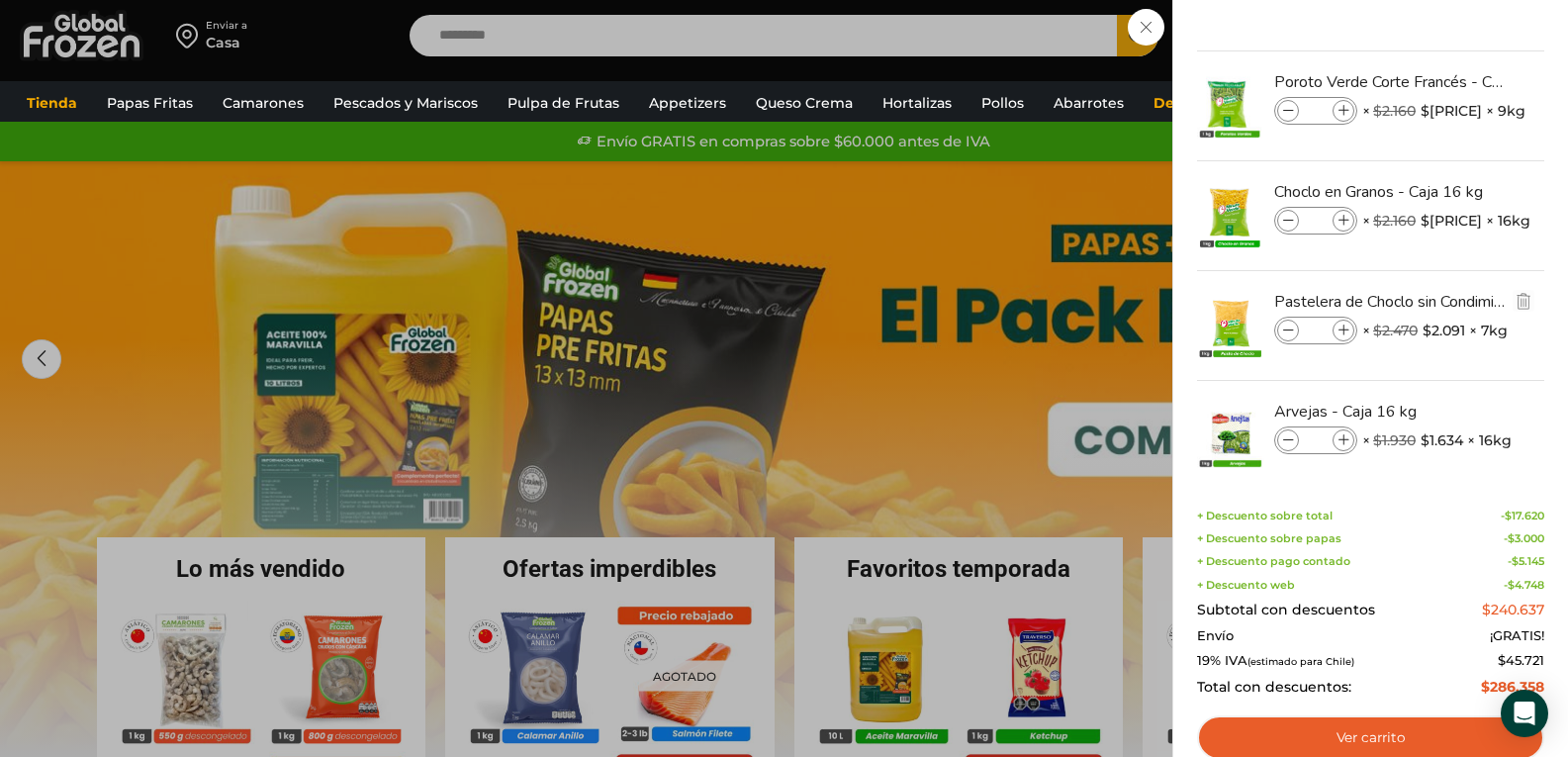 click at bounding box center [1343, 331] 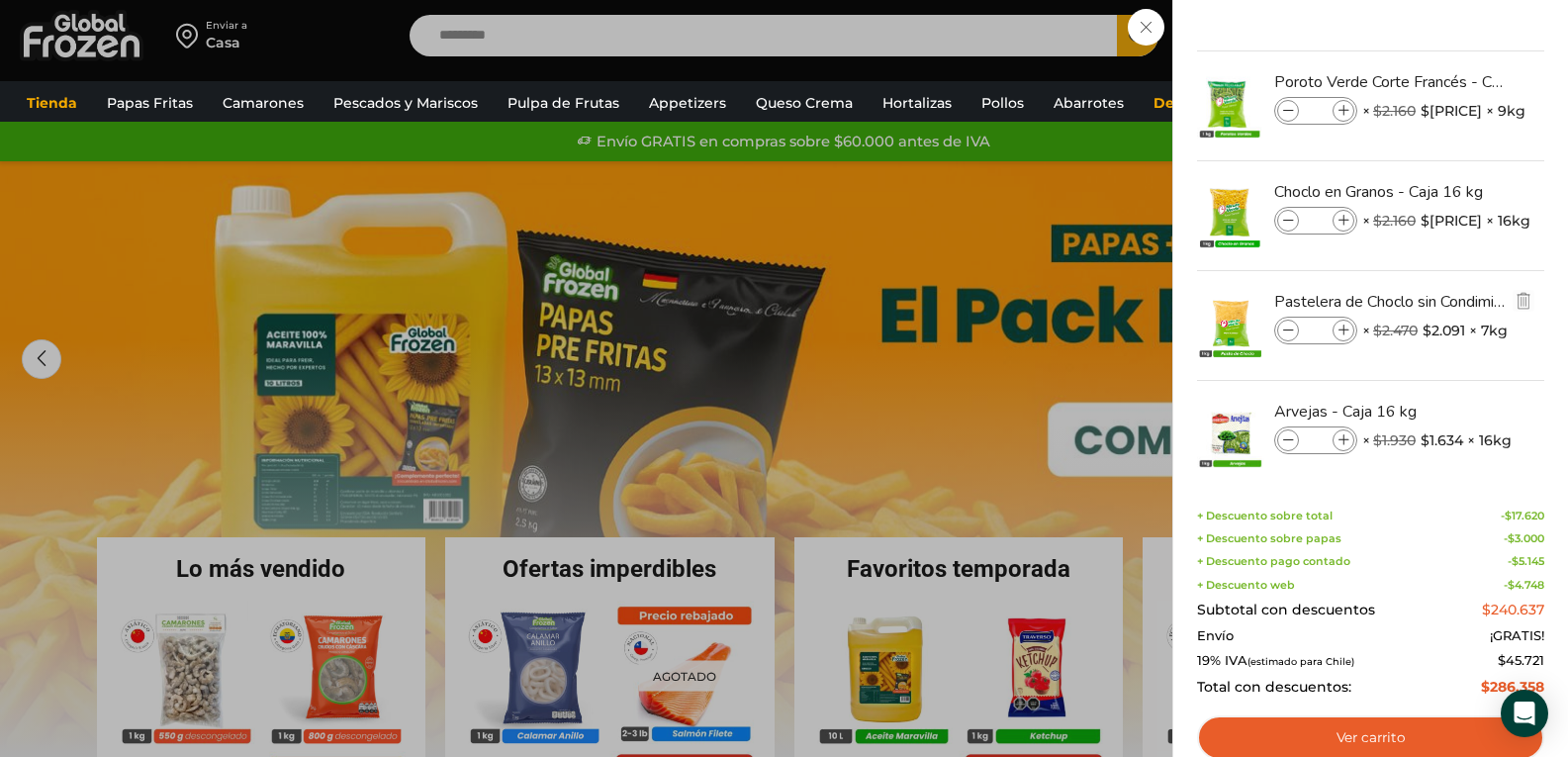 type on "*" 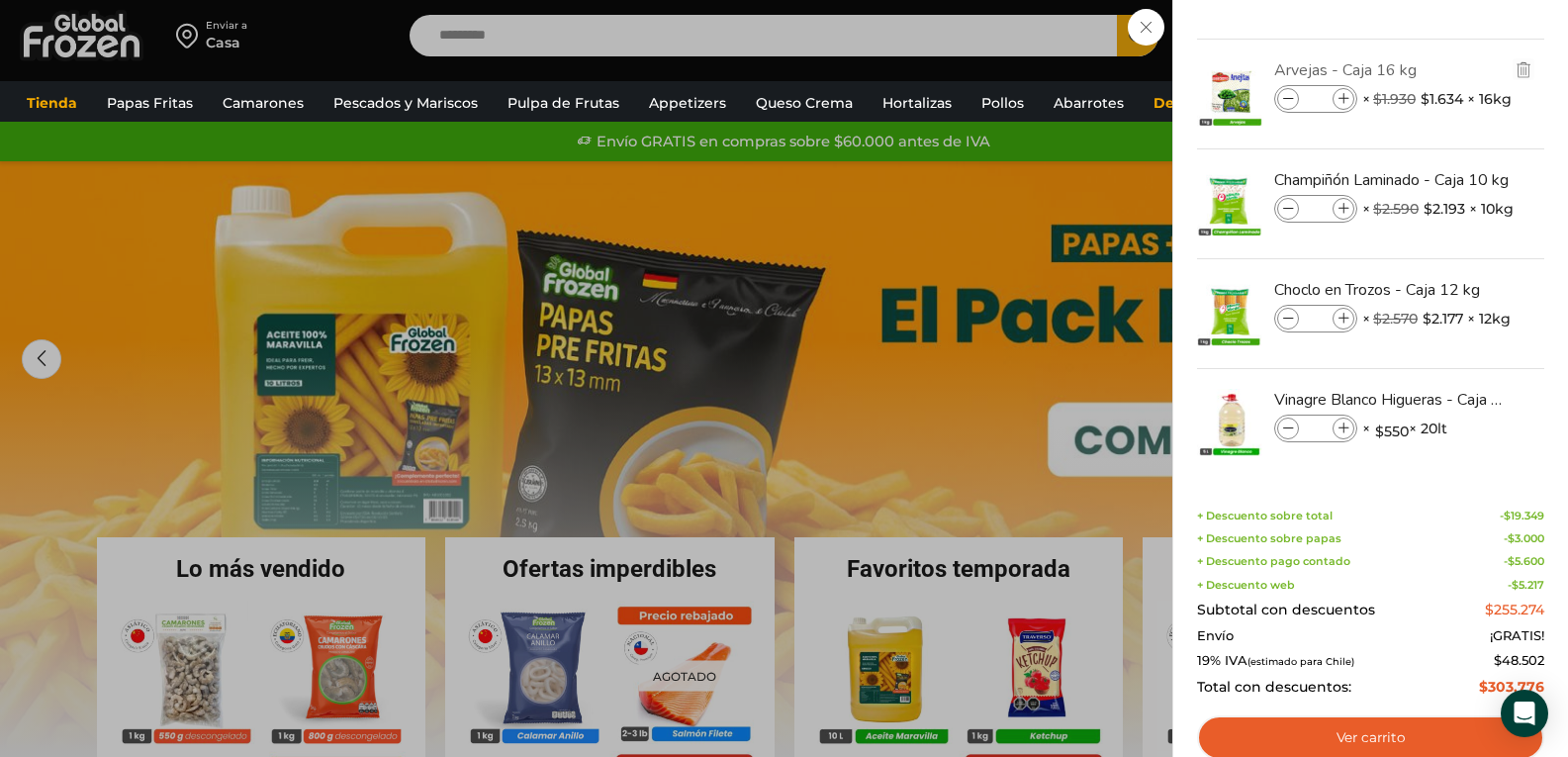 scroll, scrollTop: 552, scrollLeft: 0, axis: vertical 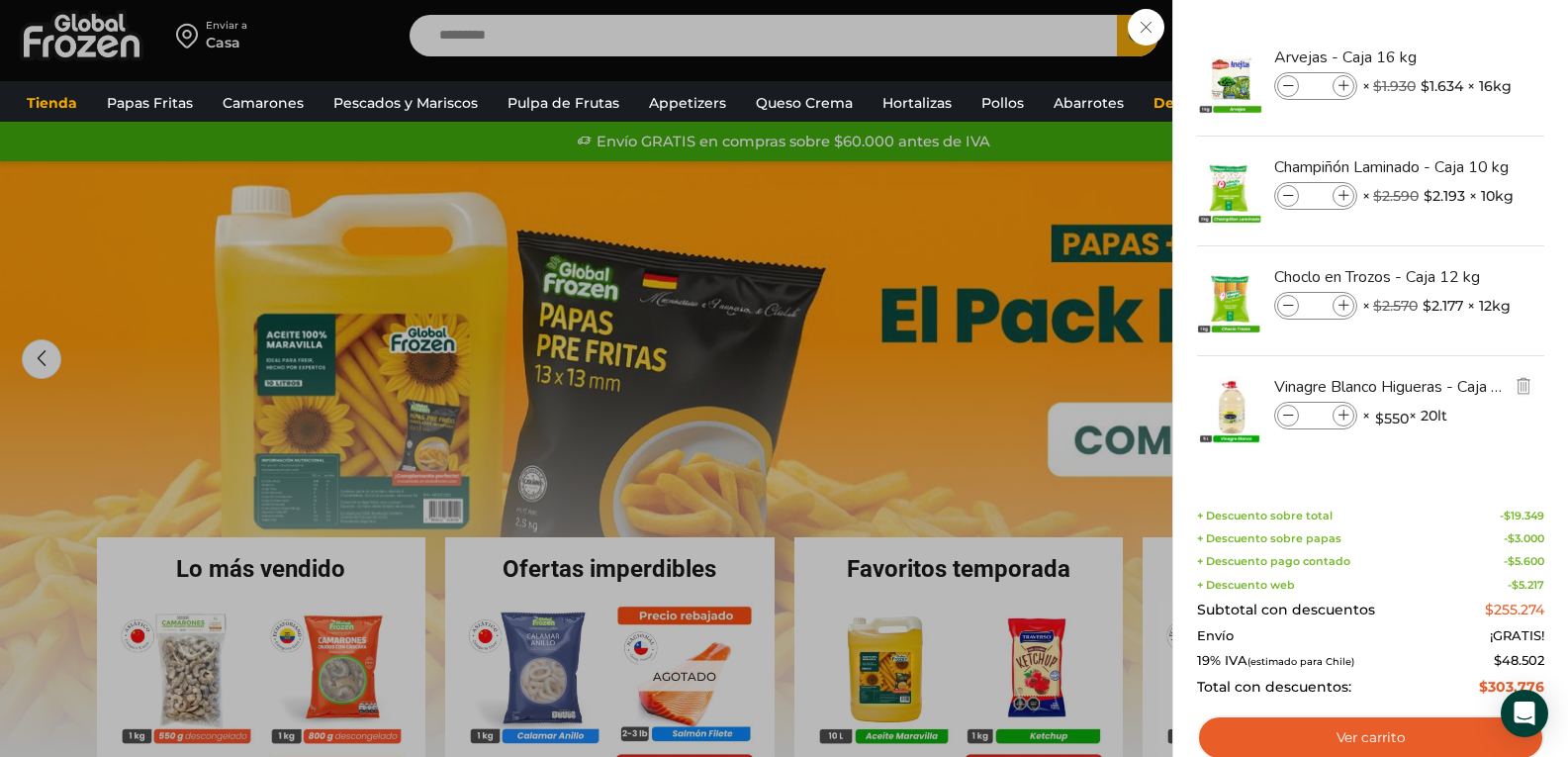 click at bounding box center [1343, 416] 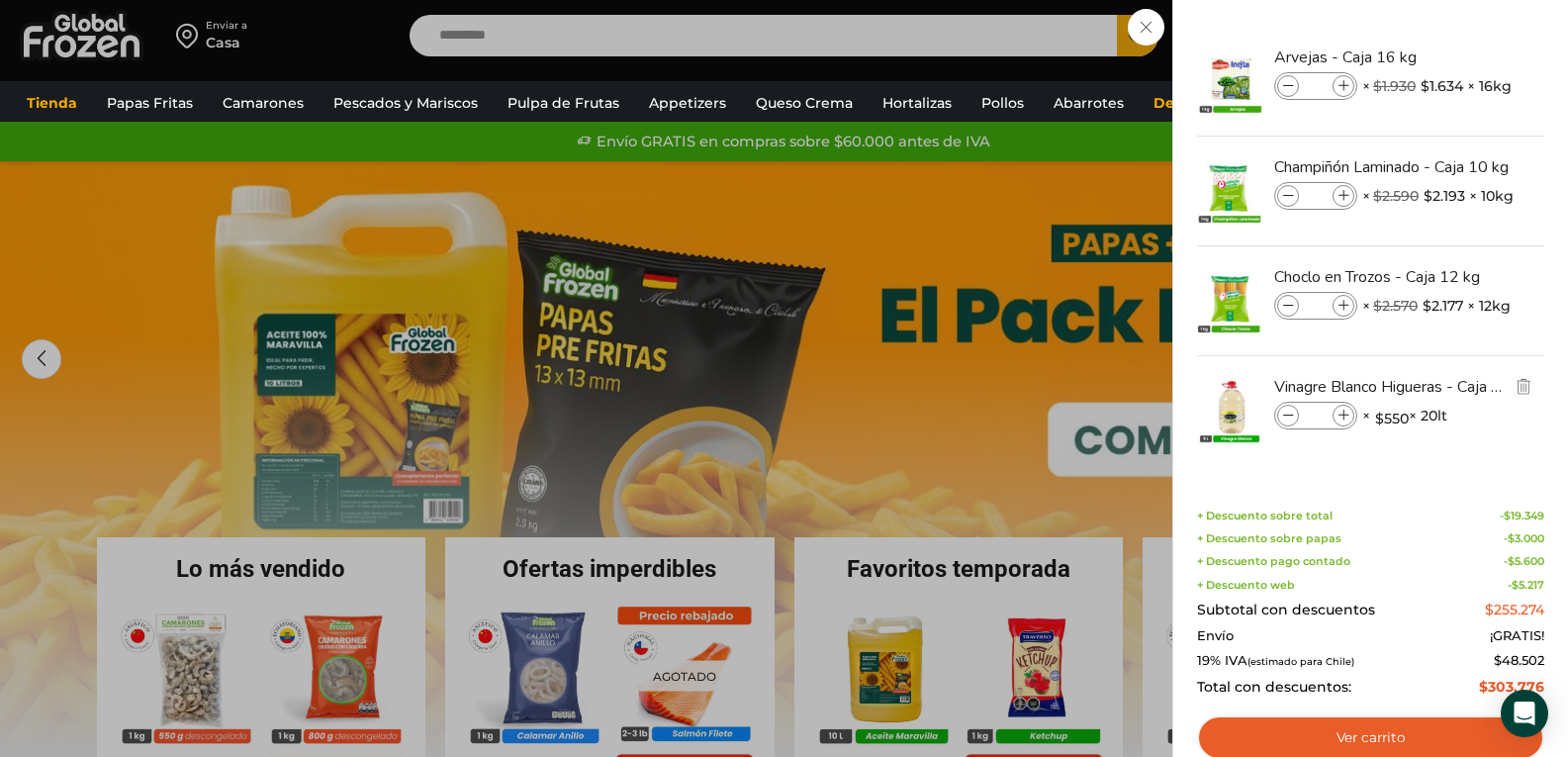 type on "*" 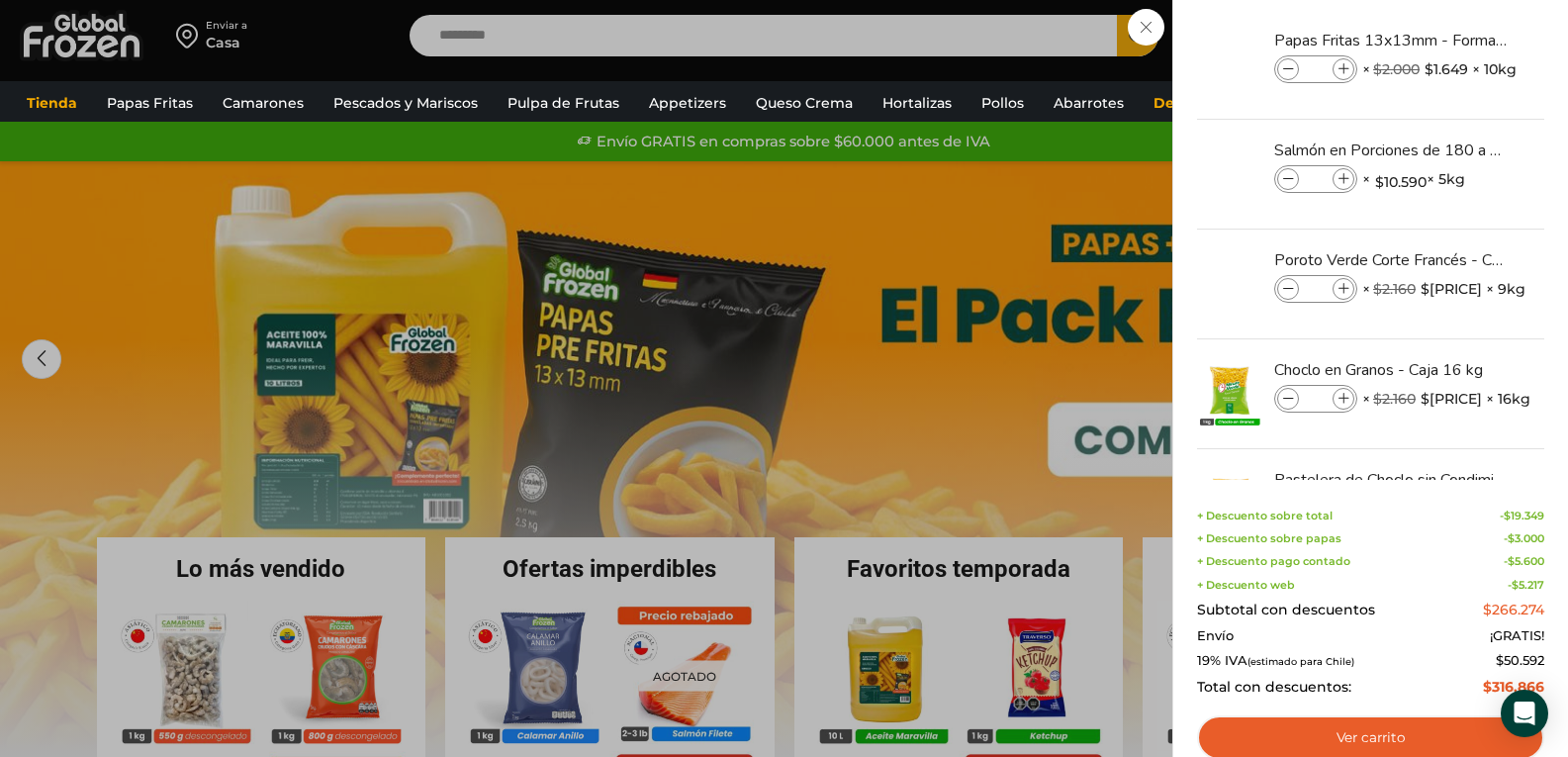 scroll, scrollTop: 0, scrollLeft: 0, axis: both 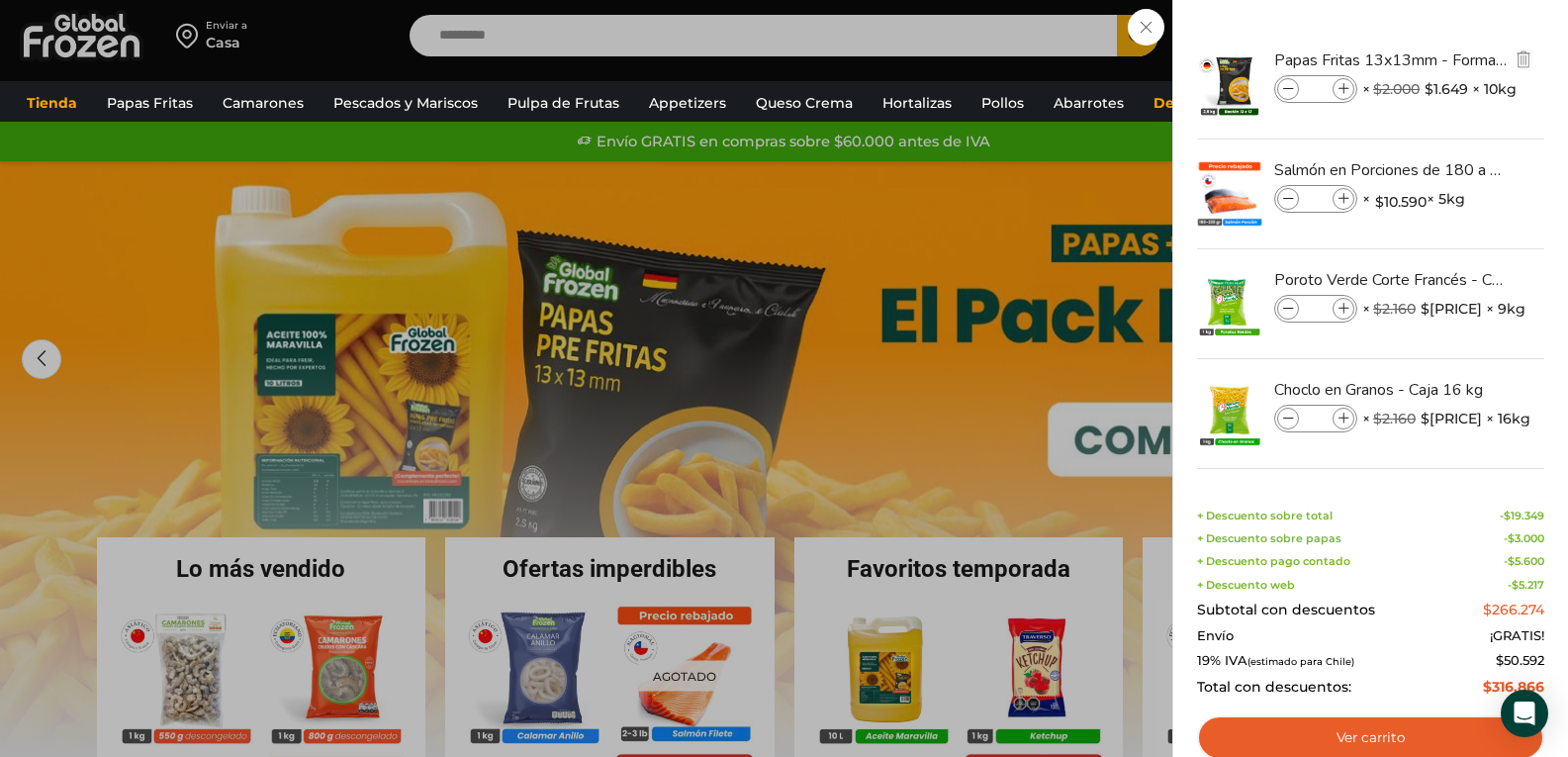 click at bounding box center (1343, 89) 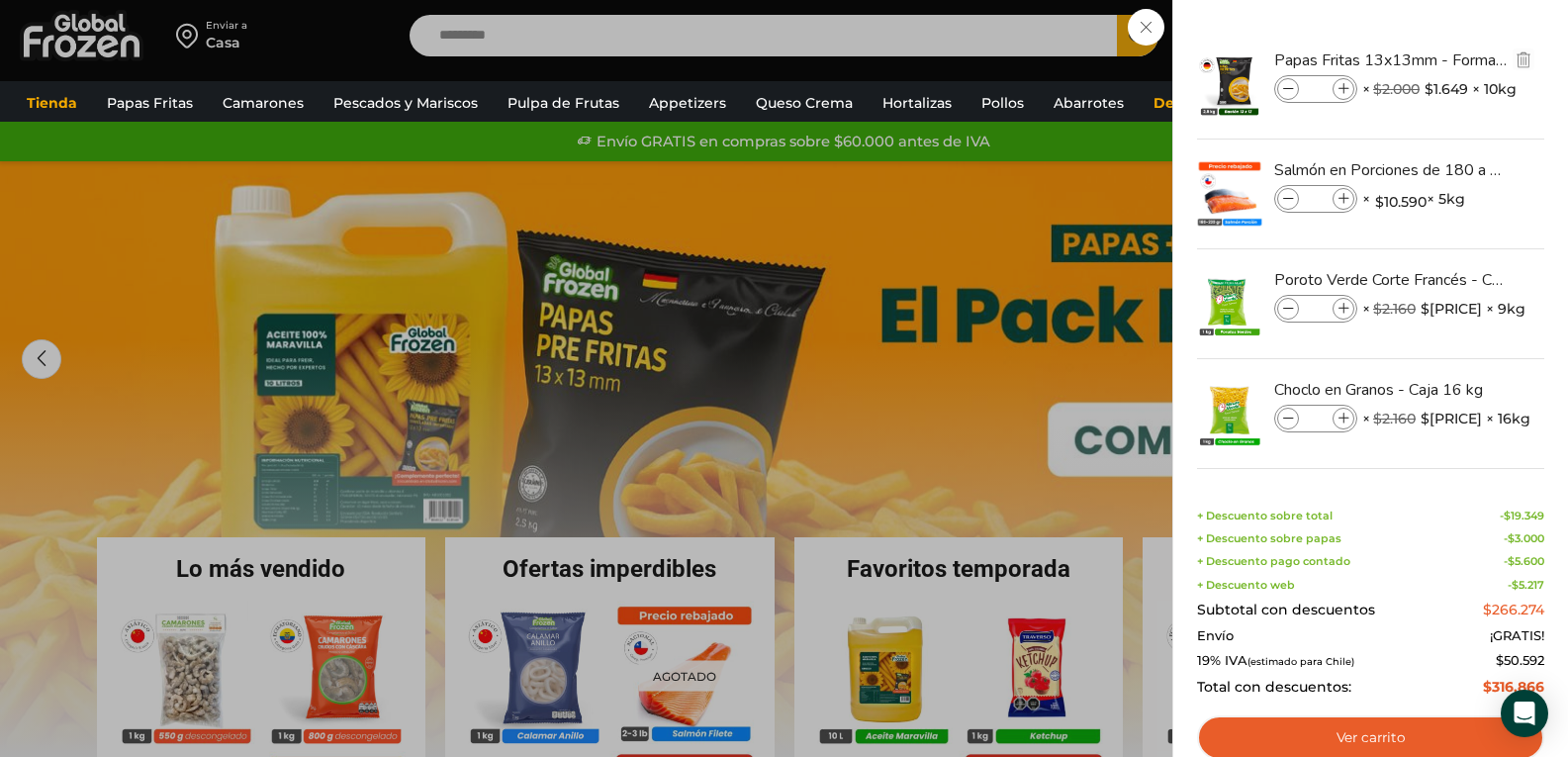 type on "*" 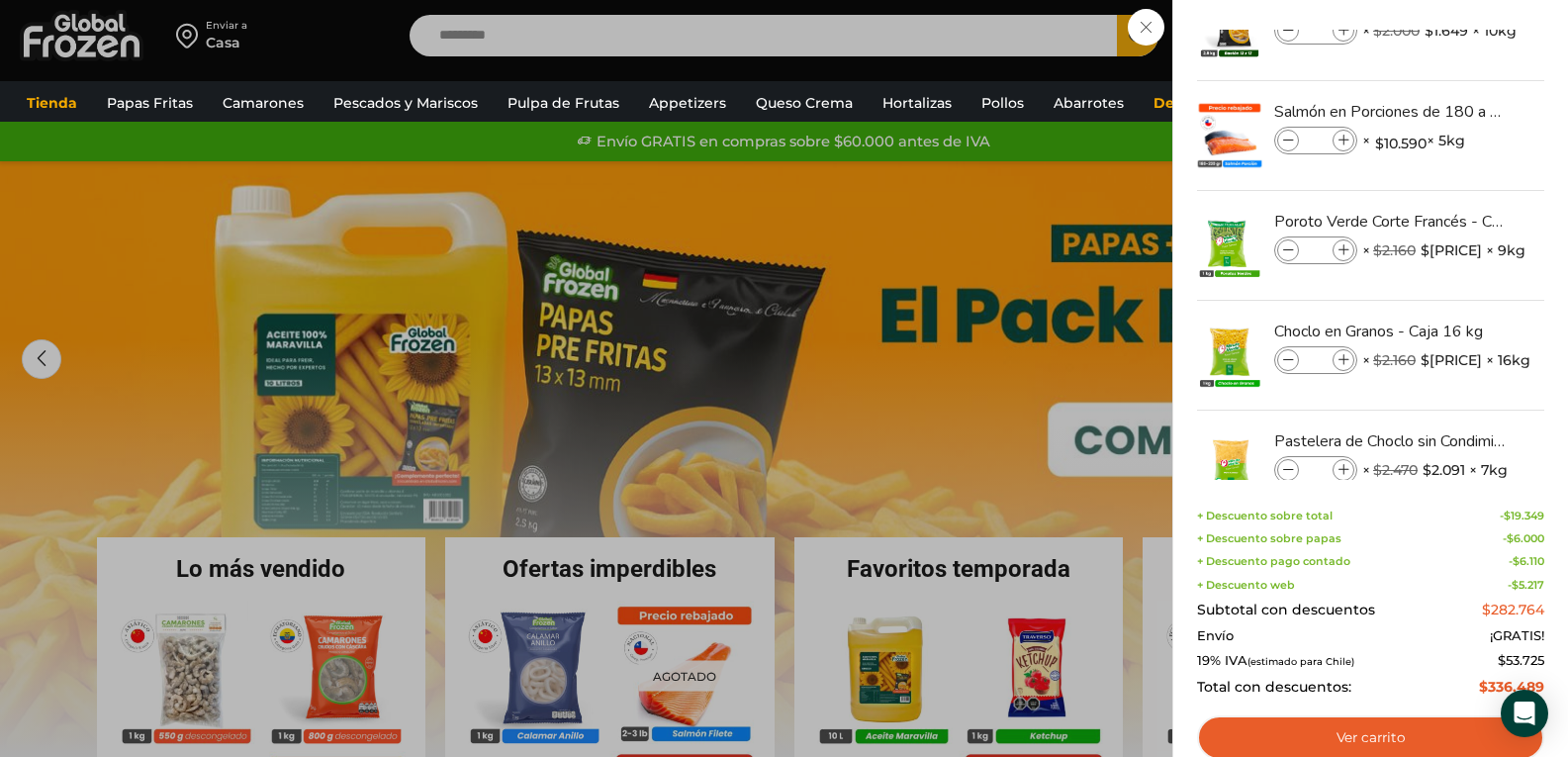 scroll, scrollTop: 57, scrollLeft: 0, axis: vertical 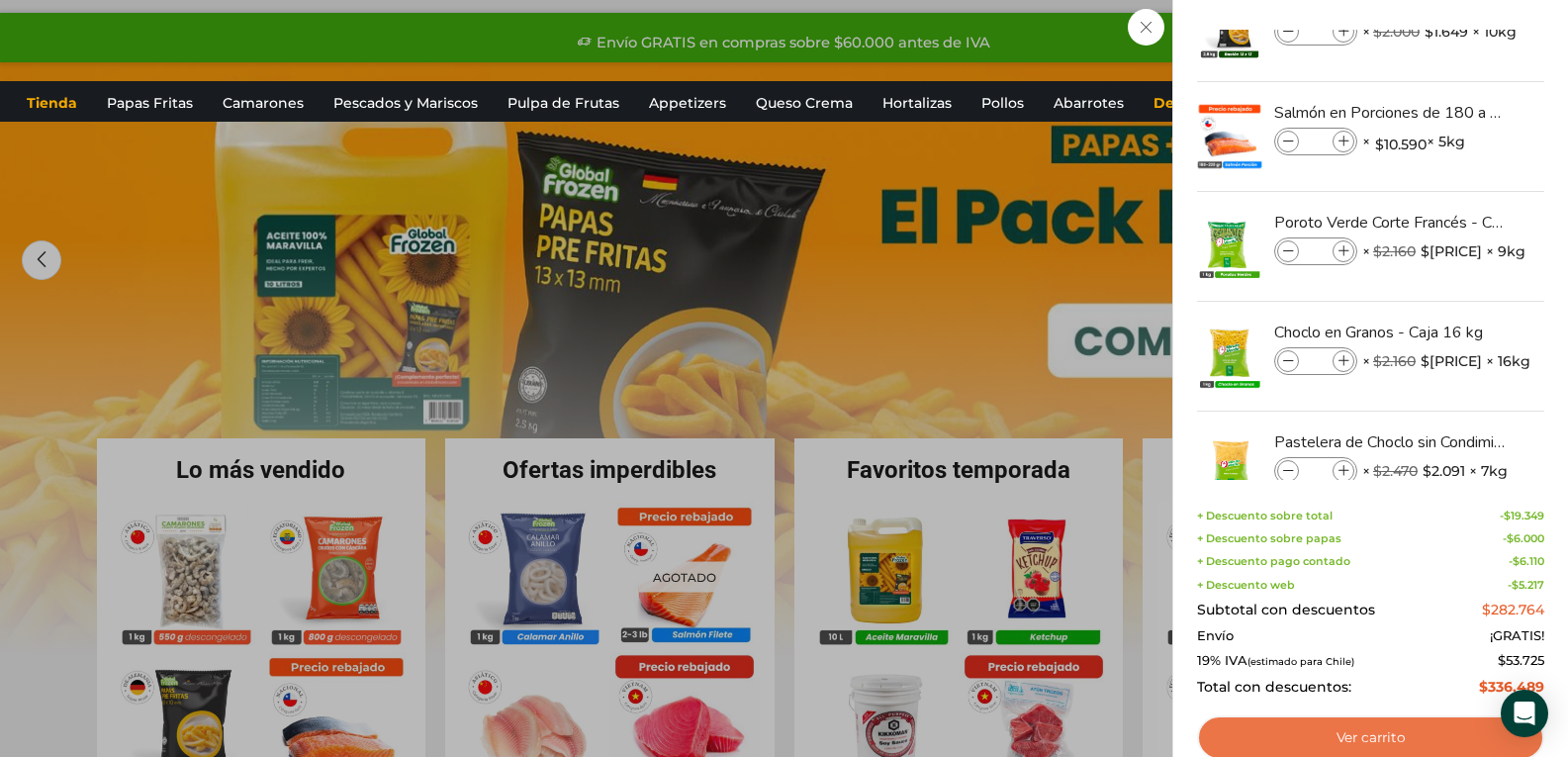 click on "Ver carrito" at bounding box center (1370, 738) 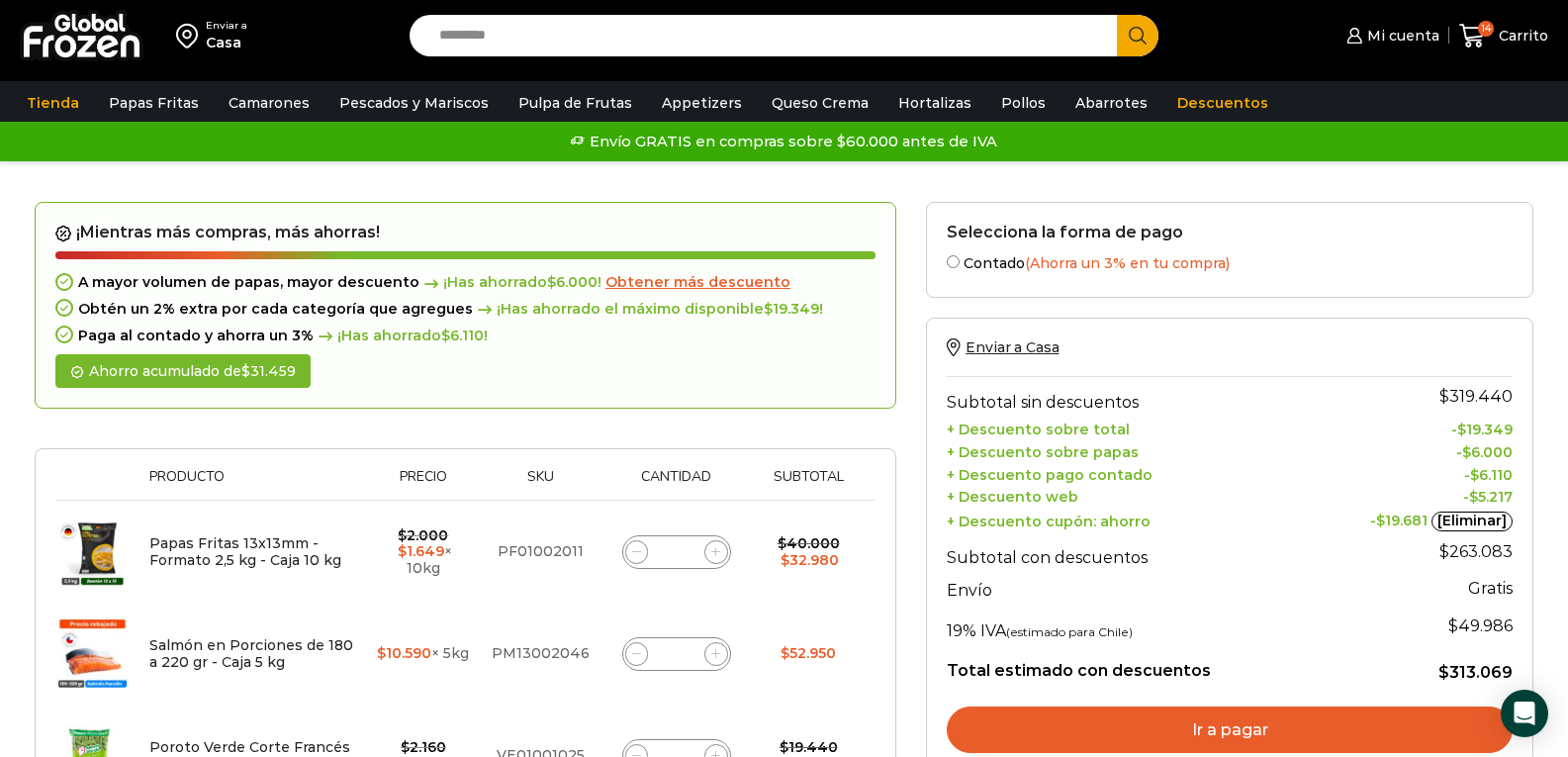 scroll, scrollTop: 0, scrollLeft: 0, axis: both 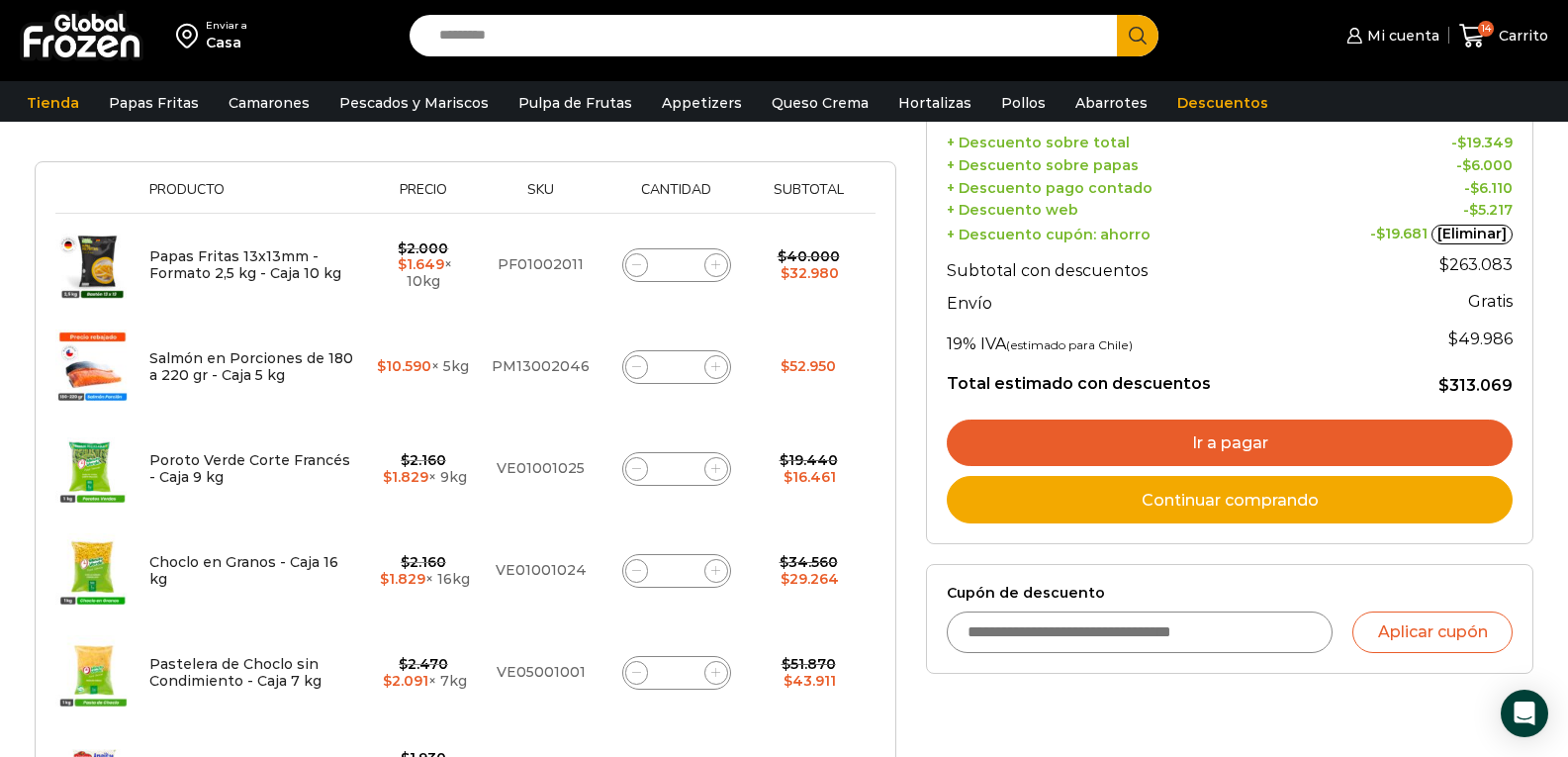 click on "Ir a pagar" at bounding box center [1230, 443] 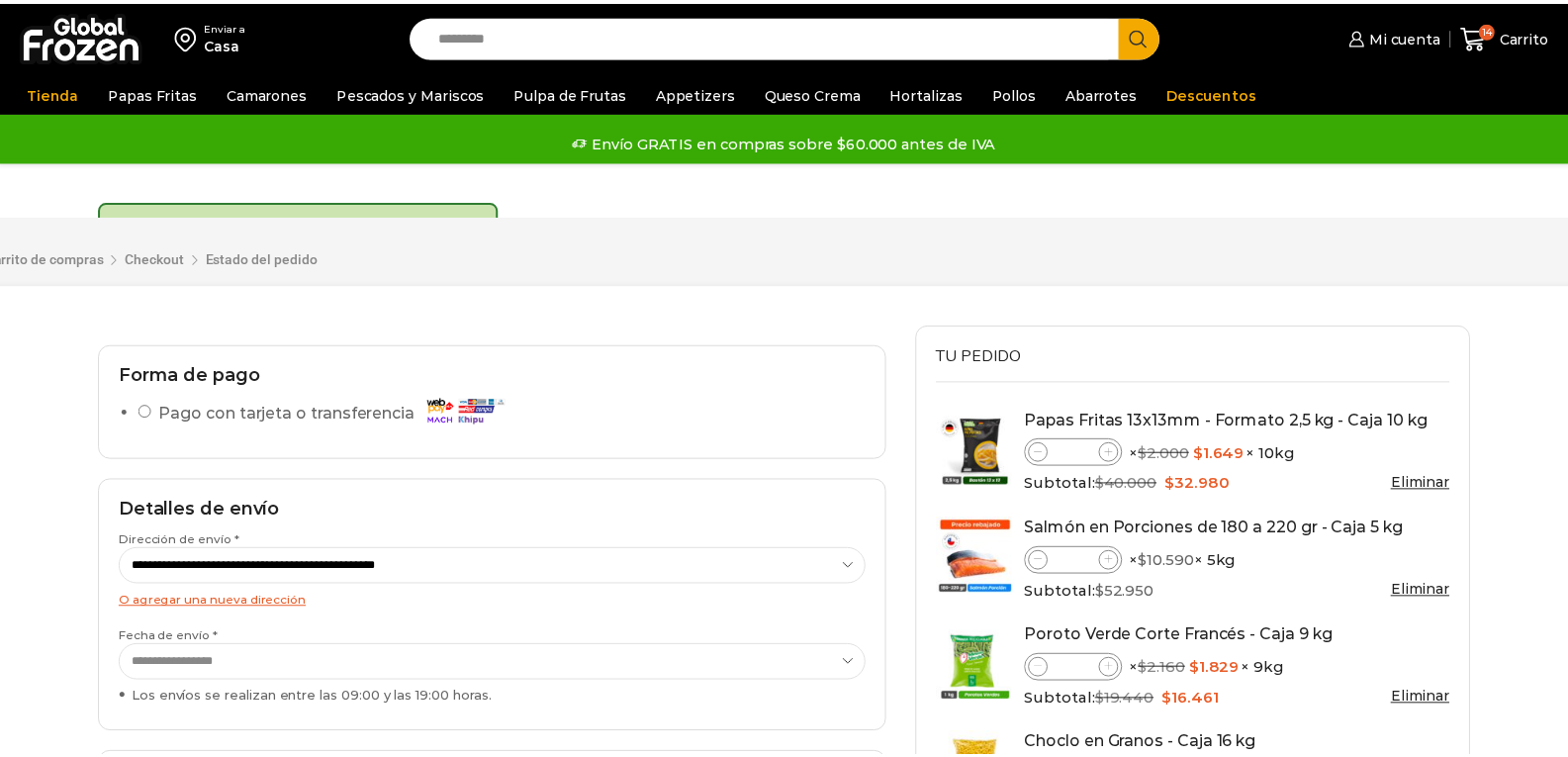 scroll, scrollTop: 0, scrollLeft: 0, axis: both 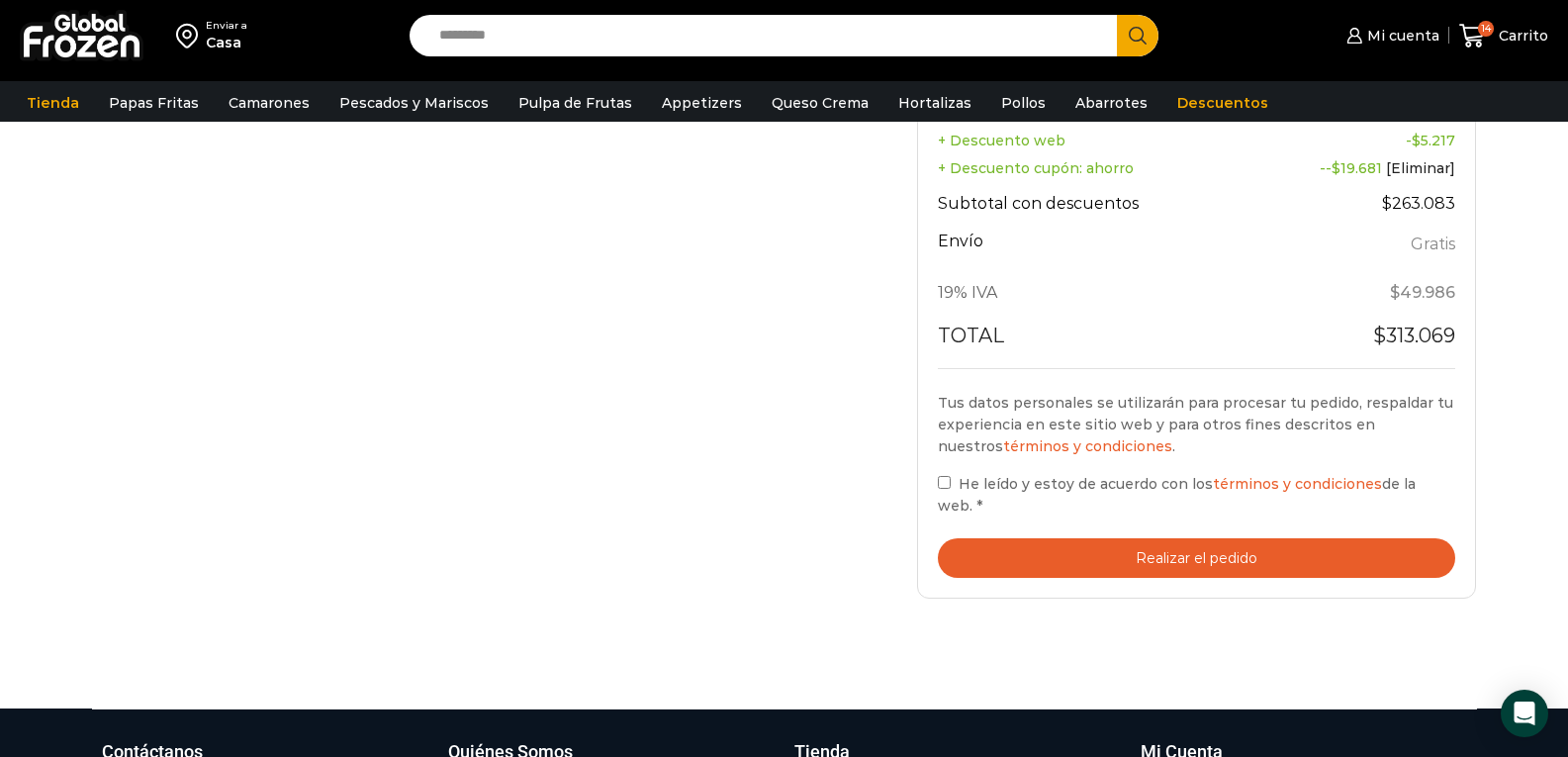 click on "Realizar el pedido" at bounding box center [1197, 558] 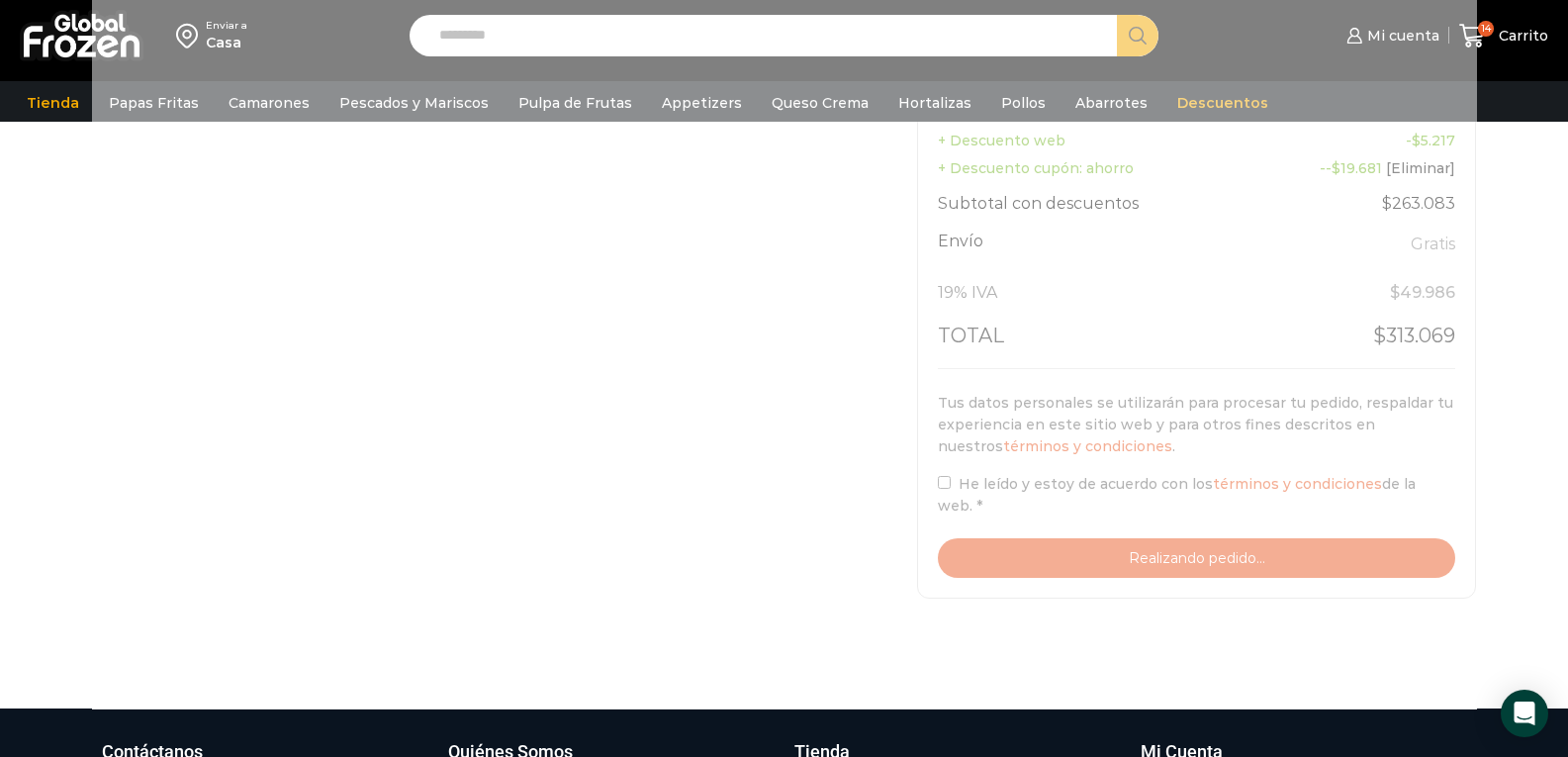 scroll, scrollTop: 1286, scrollLeft: 0, axis: vertical 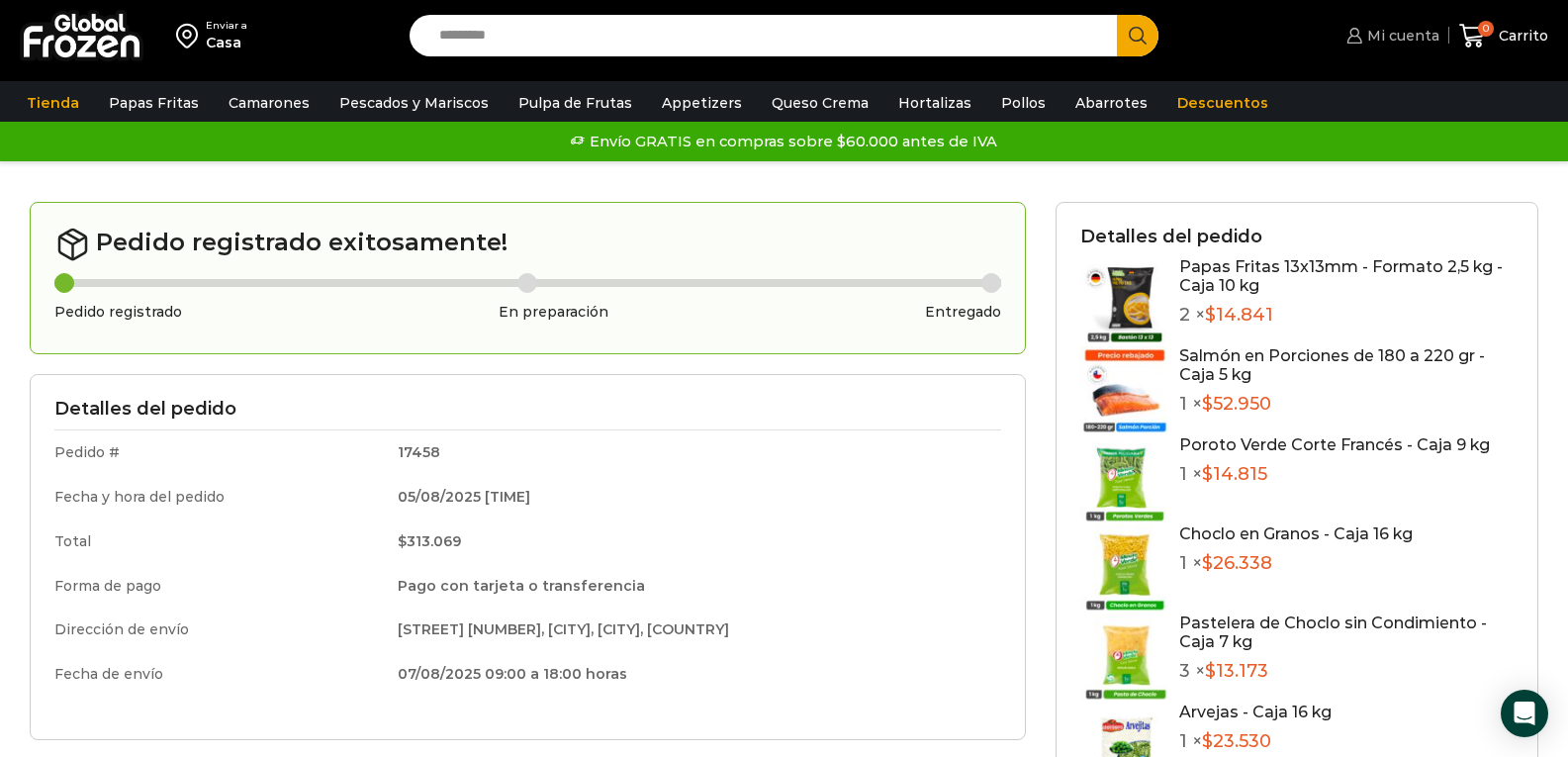 click on "Mi cuenta" at bounding box center [1401, 36] 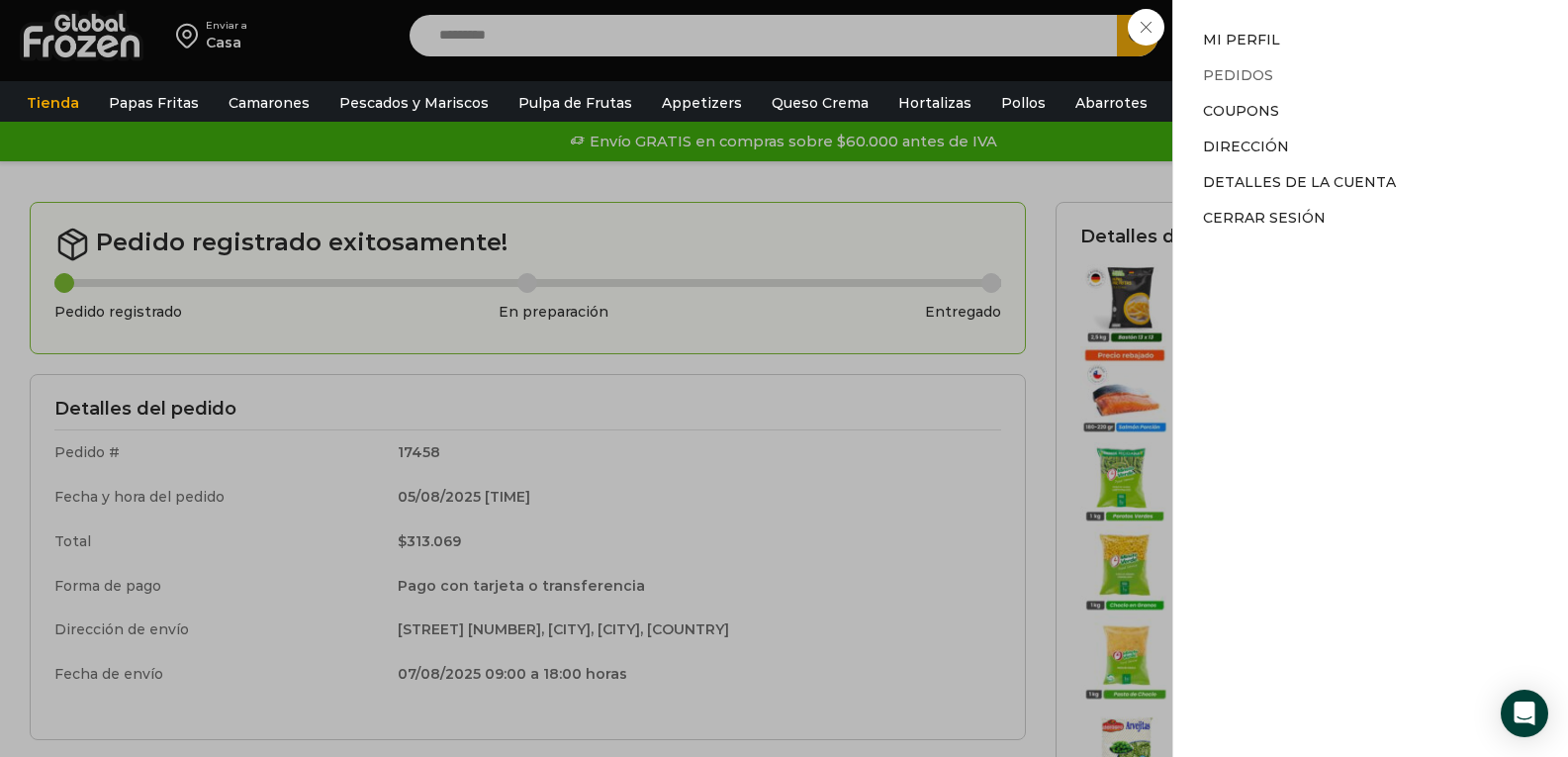 click on "Pedidos" at bounding box center (1238, 75) 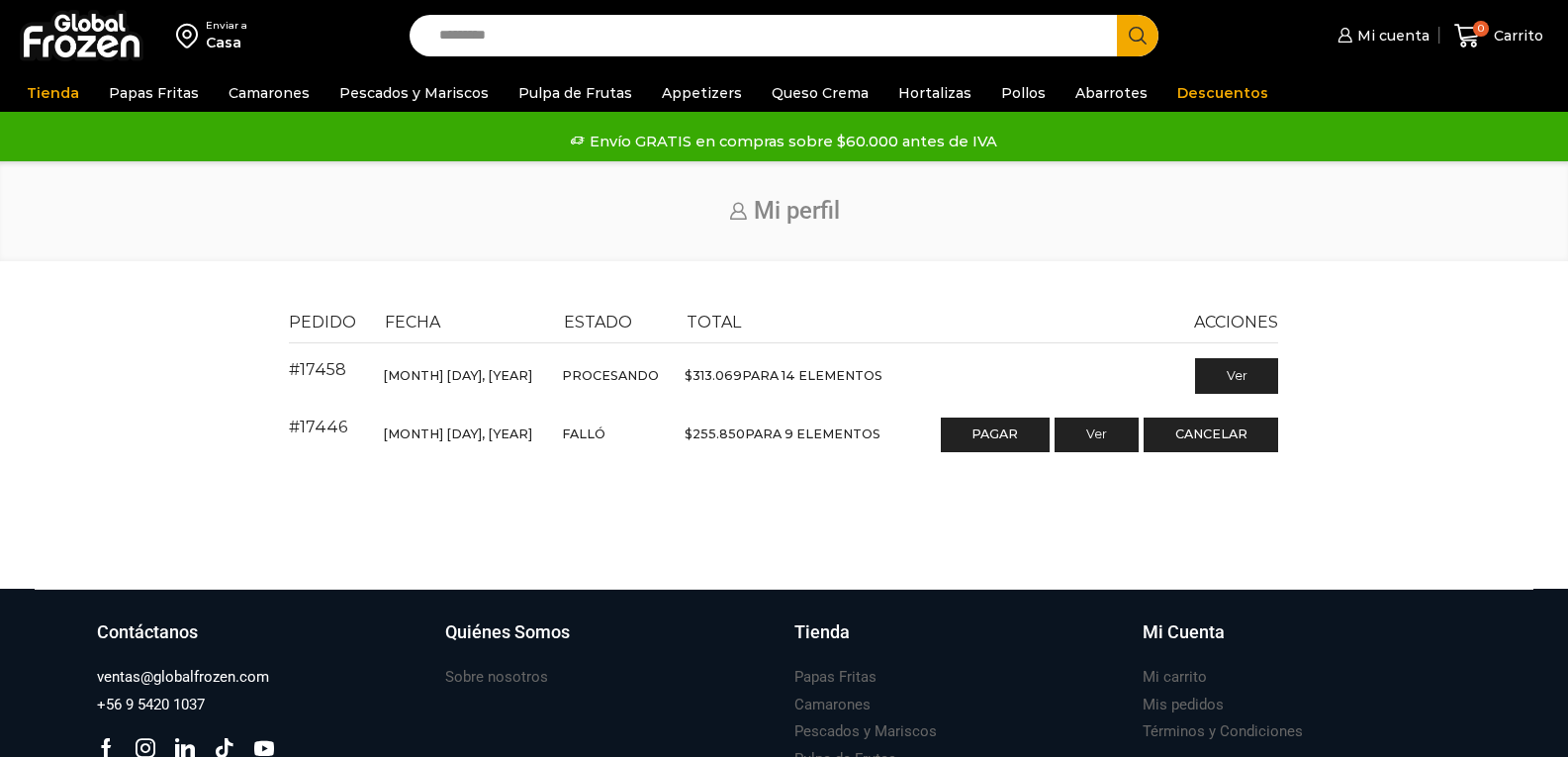scroll, scrollTop: 0, scrollLeft: 0, axis: both 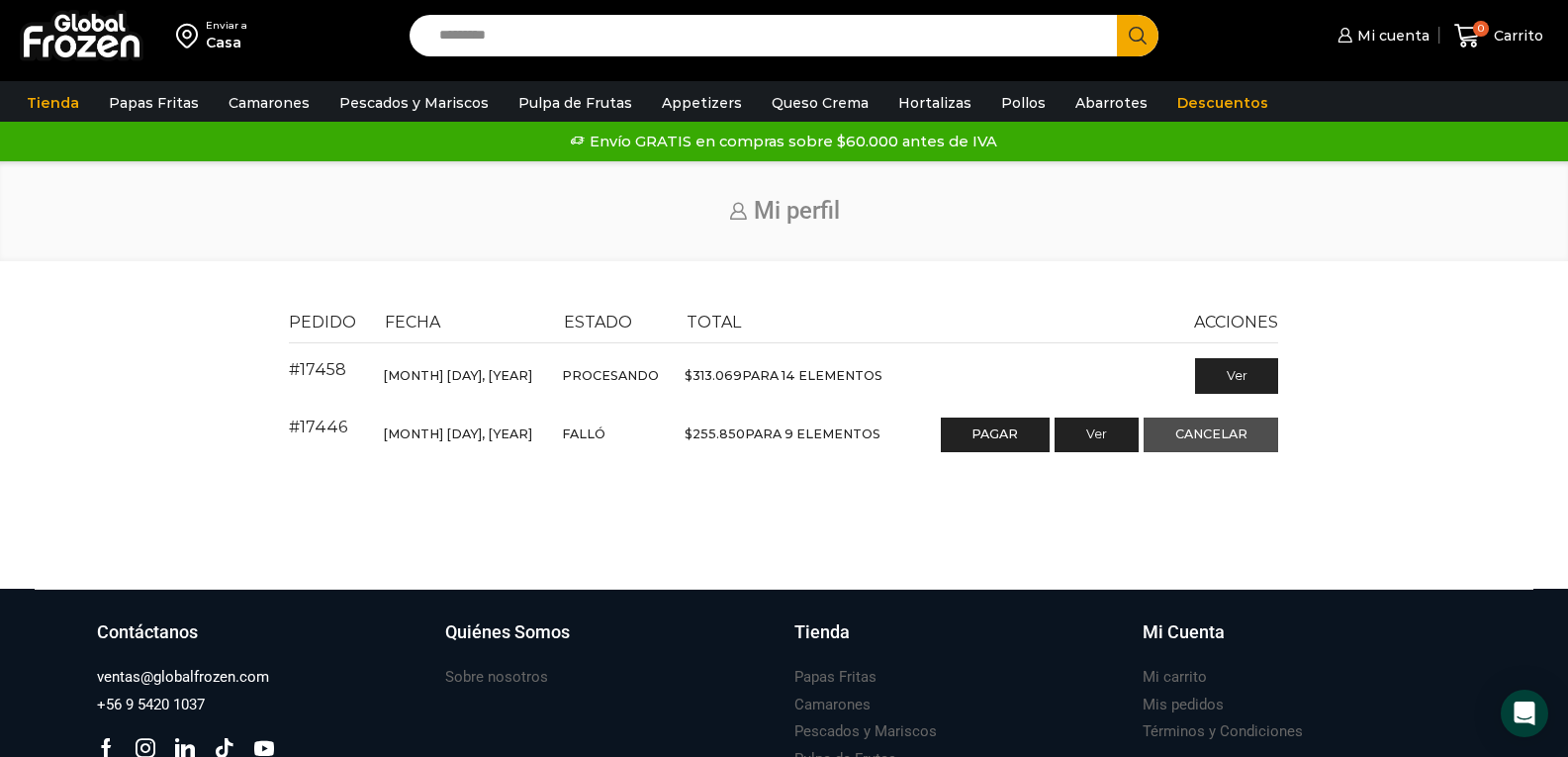 click on "Cancelar" at bounding box center (1211, 435) 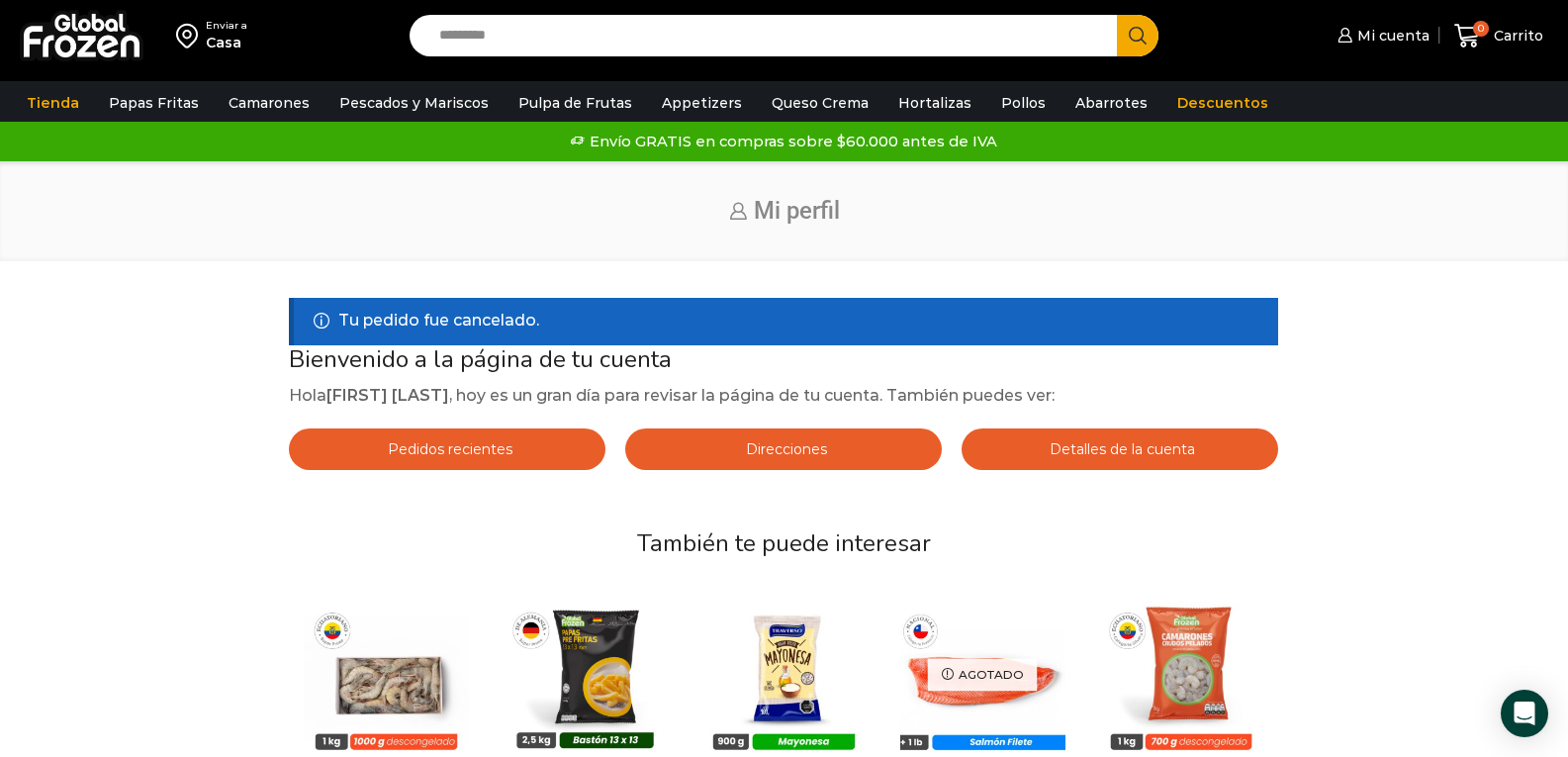 scroll, scrollTop: 0, scrollLeft: 0, axis: both 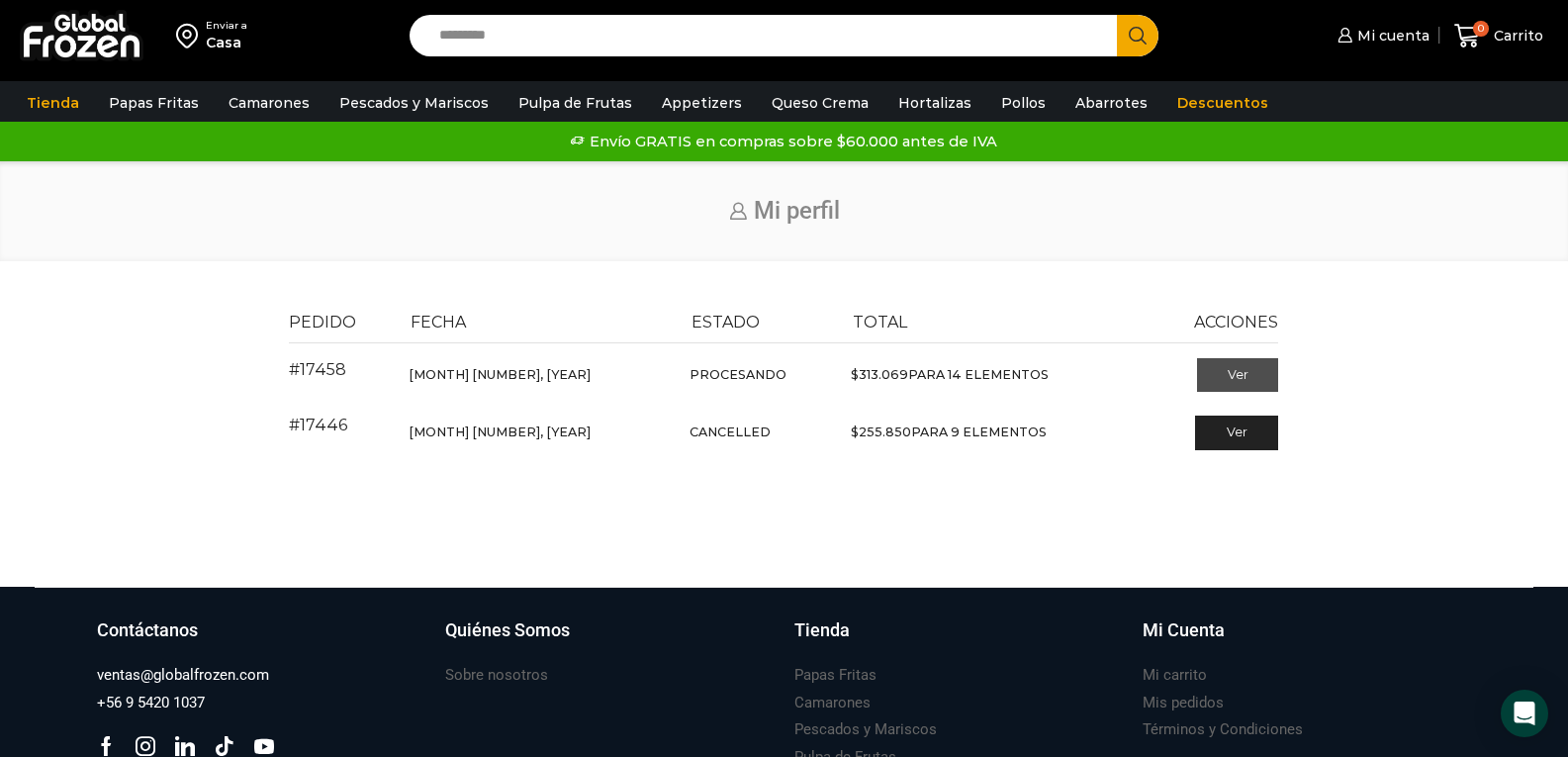 click on "Ver" at bounding box center (1238, 375) 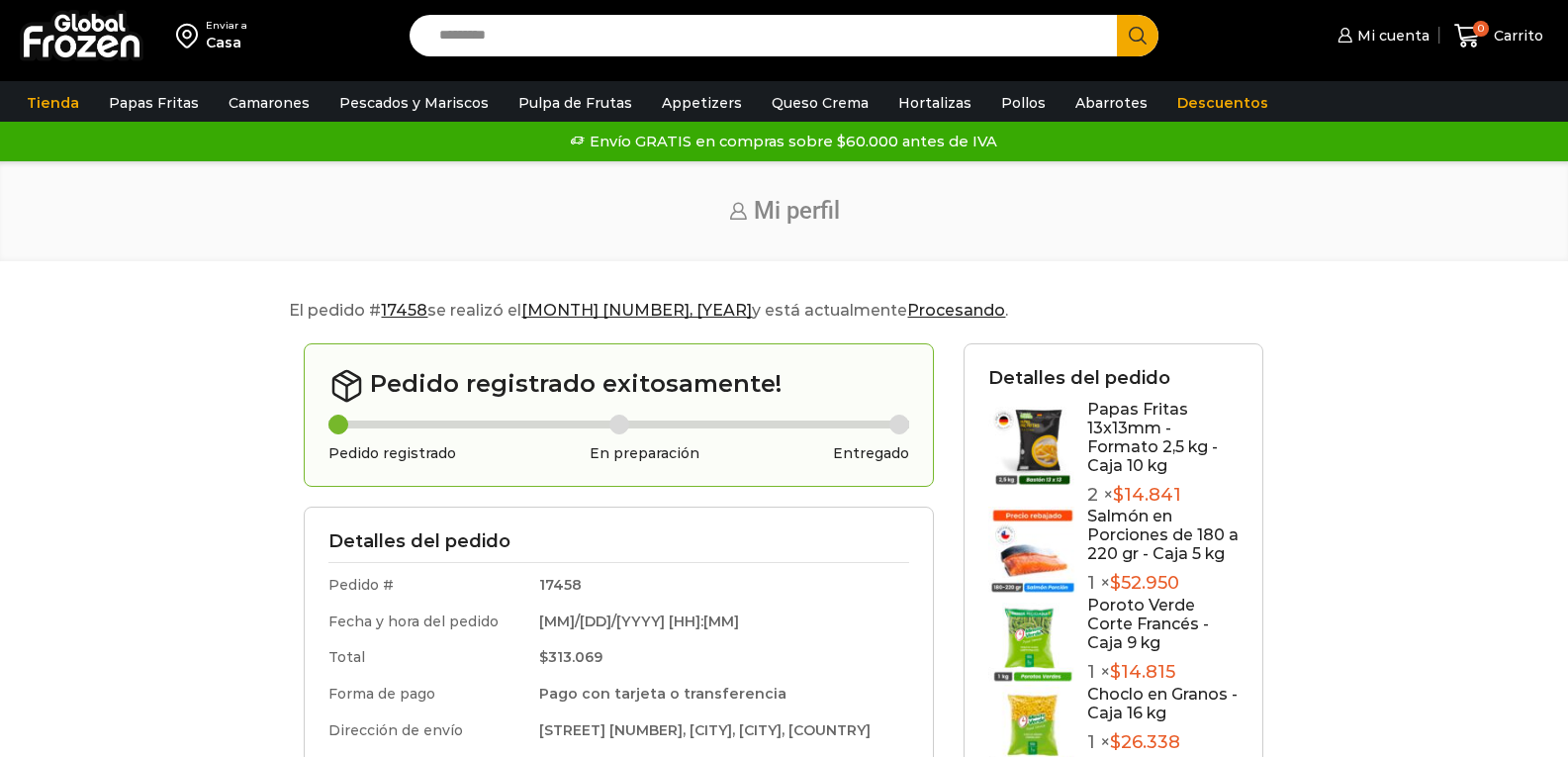 scroll, scrollTop: 0, scrollLeft: 0, axis: both 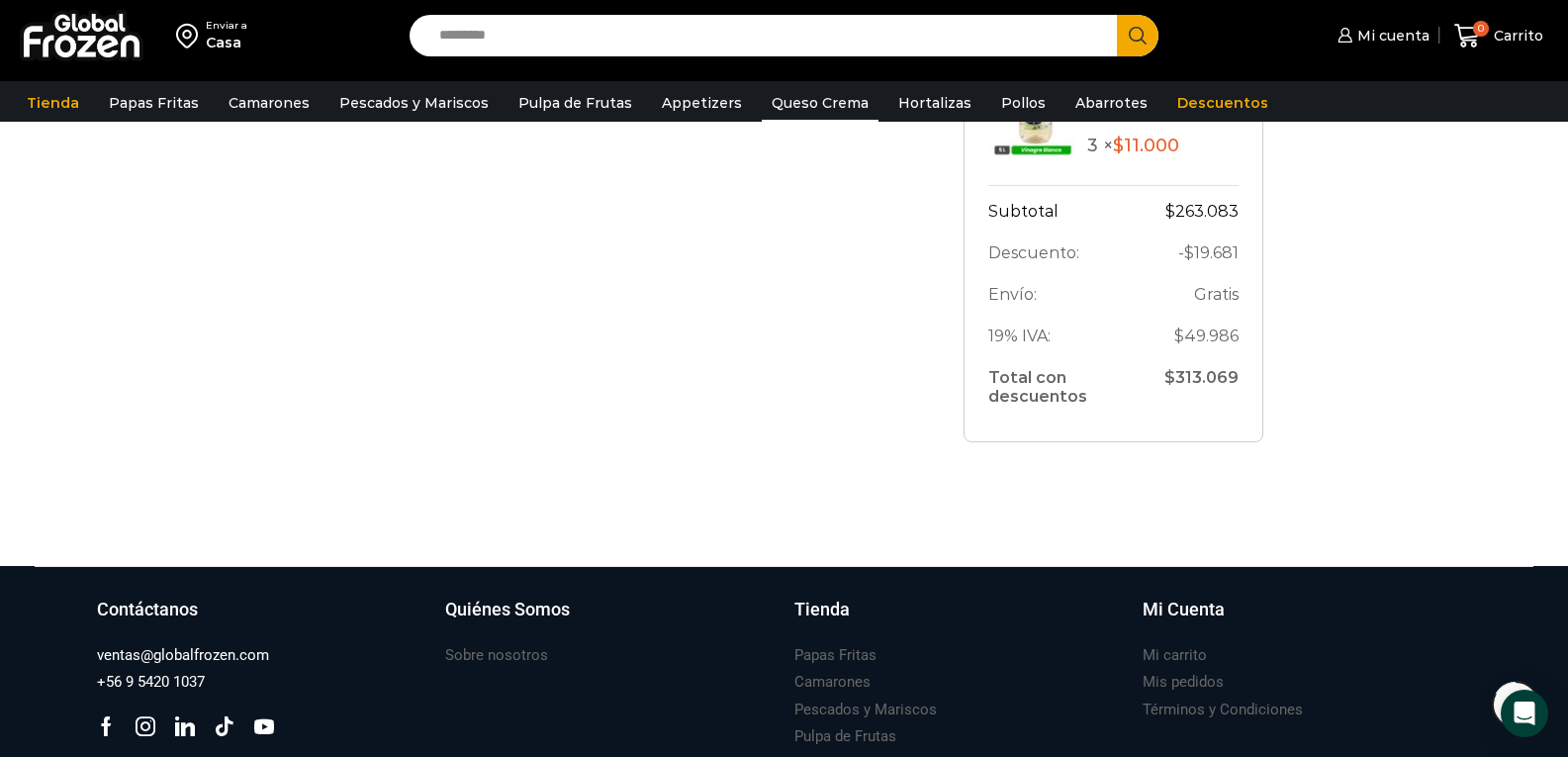 click on "Queso Crema" at bounding box center [820, 103] 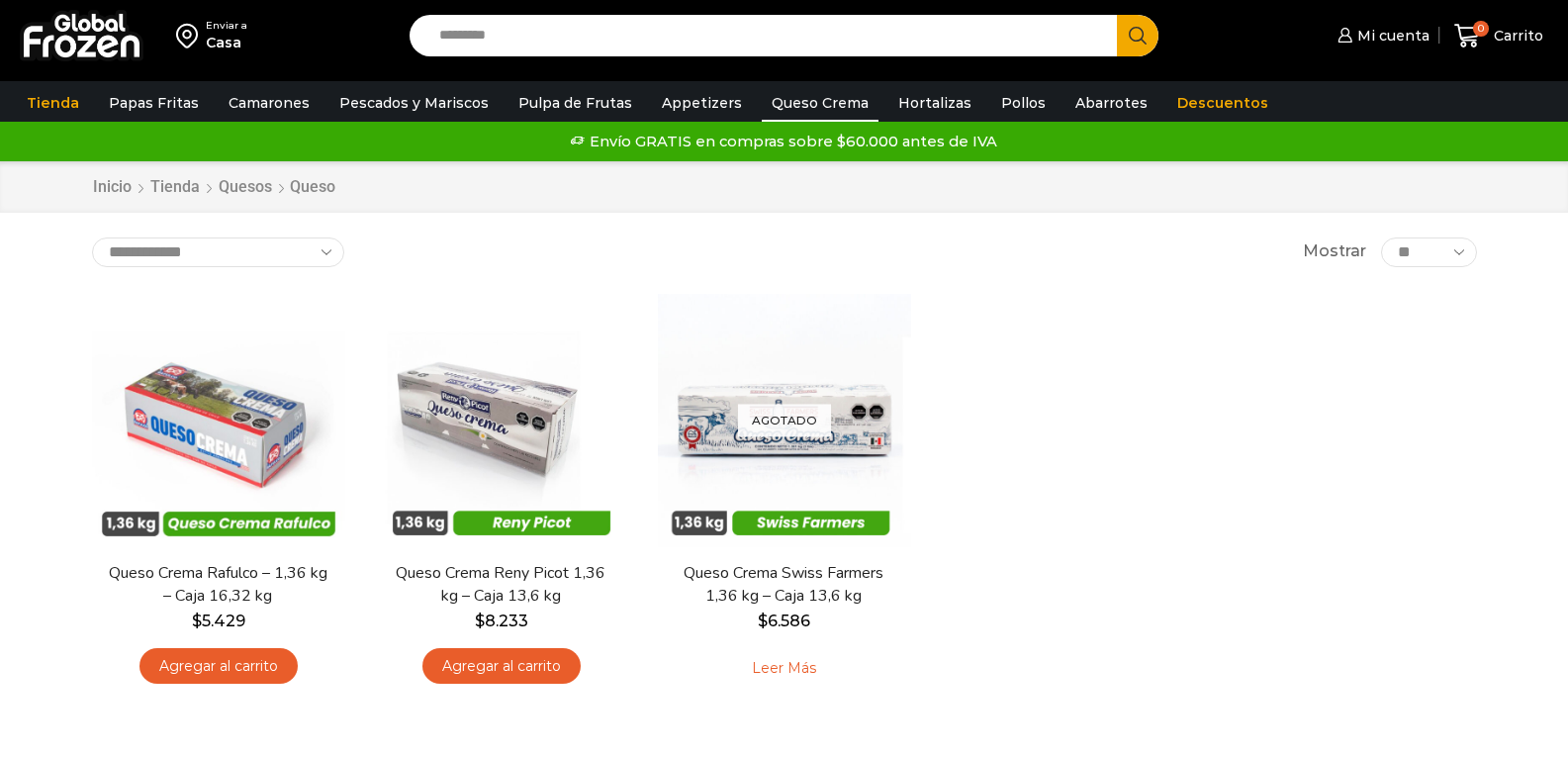 scroll, scrollTop: 0, scrollLeft: 0, axis: both 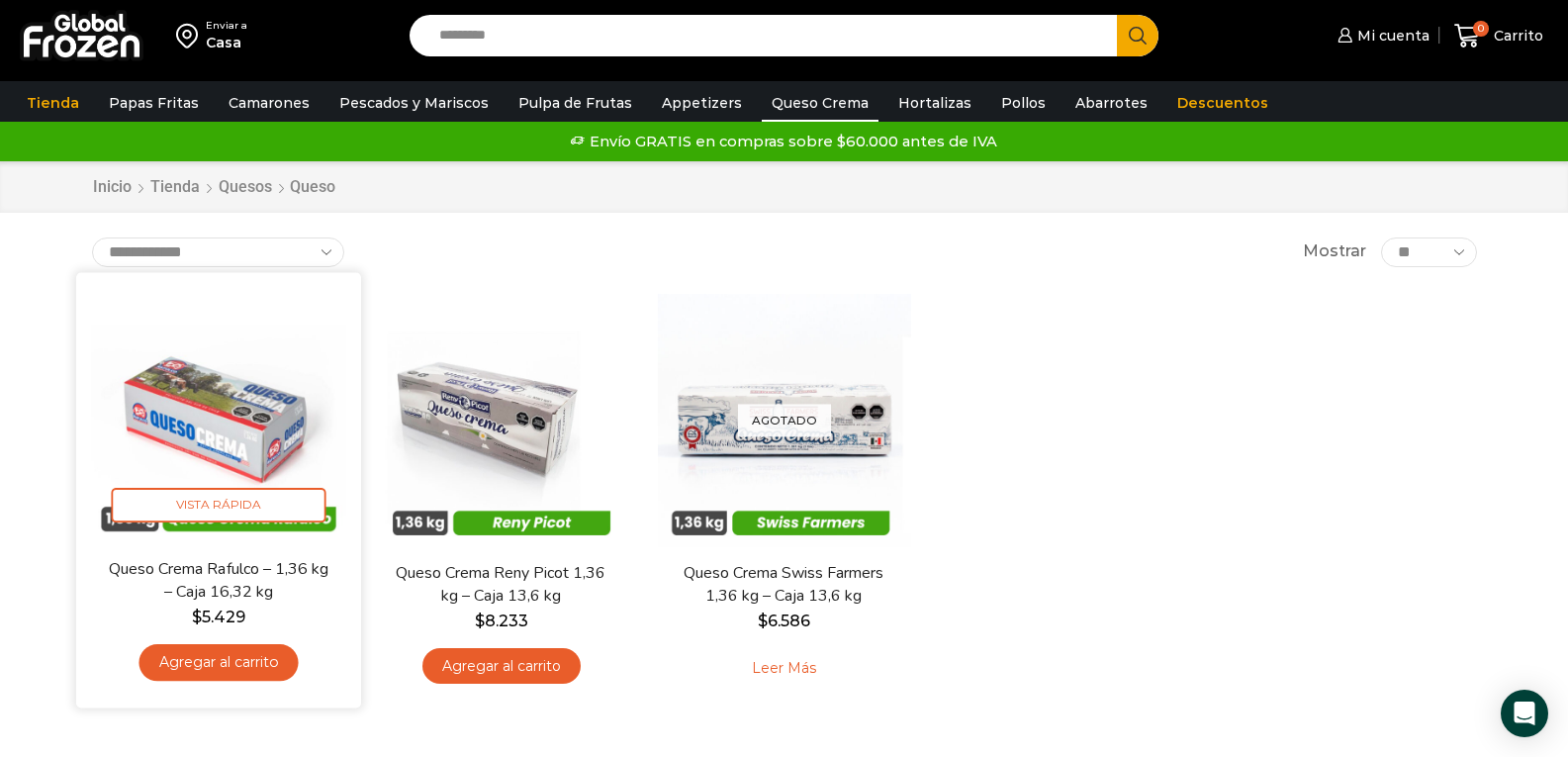 click at bounding box center (219, 415) 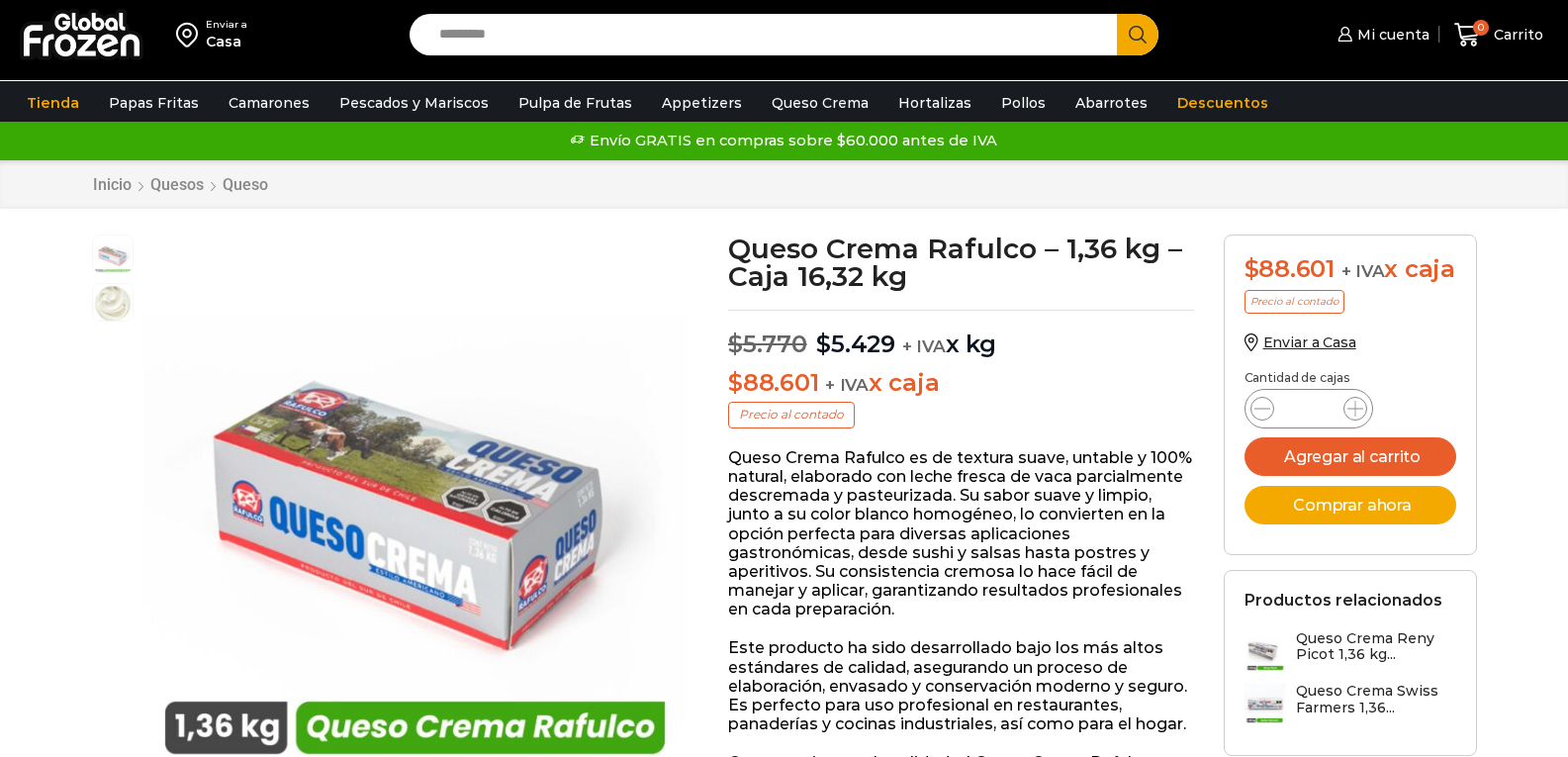 scroll, scrollTop: 1, scrollLeft: 0, axis: vertical 